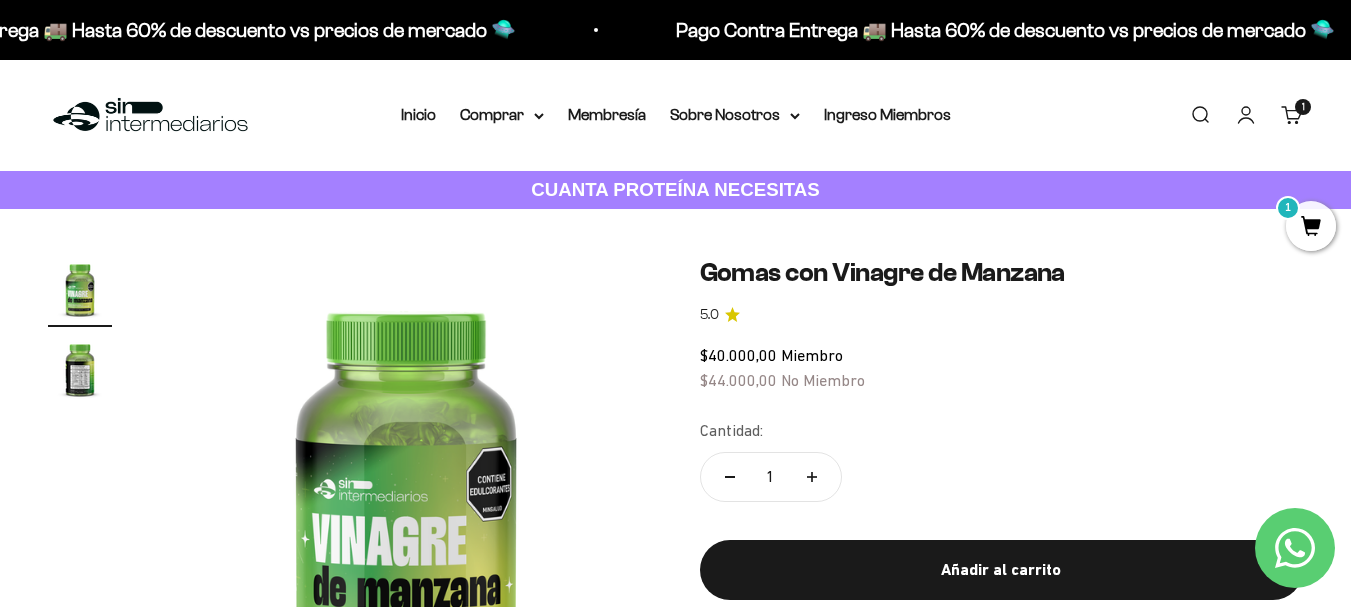 scroll, scrollTop: 0, scrollLeft: 0, axis: both 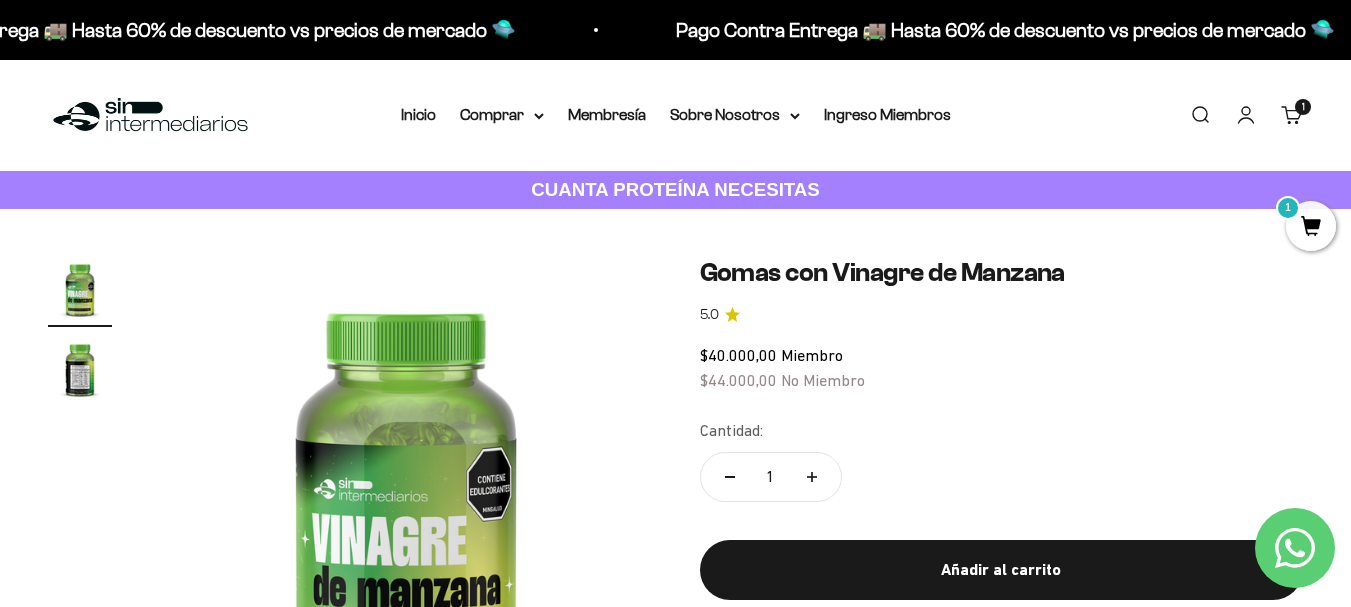 click on "1" at bounding box center (1311, 226) 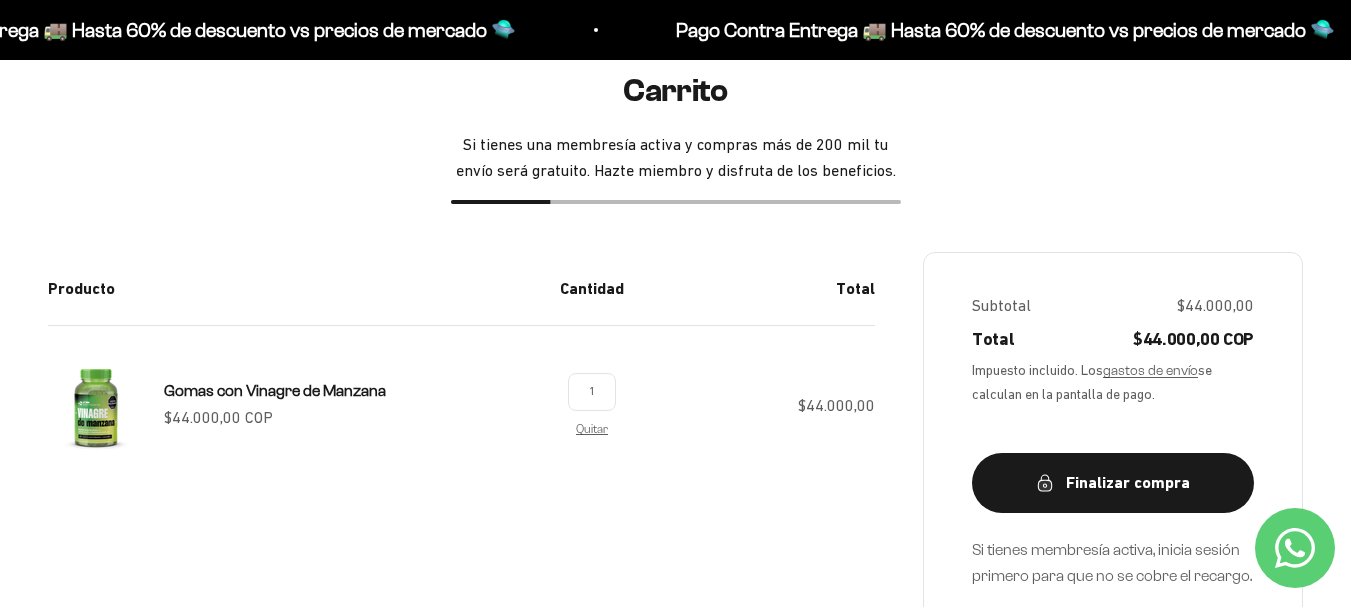 scroll, scrollTop: 300, scrollLeft: 0, axis: vertical 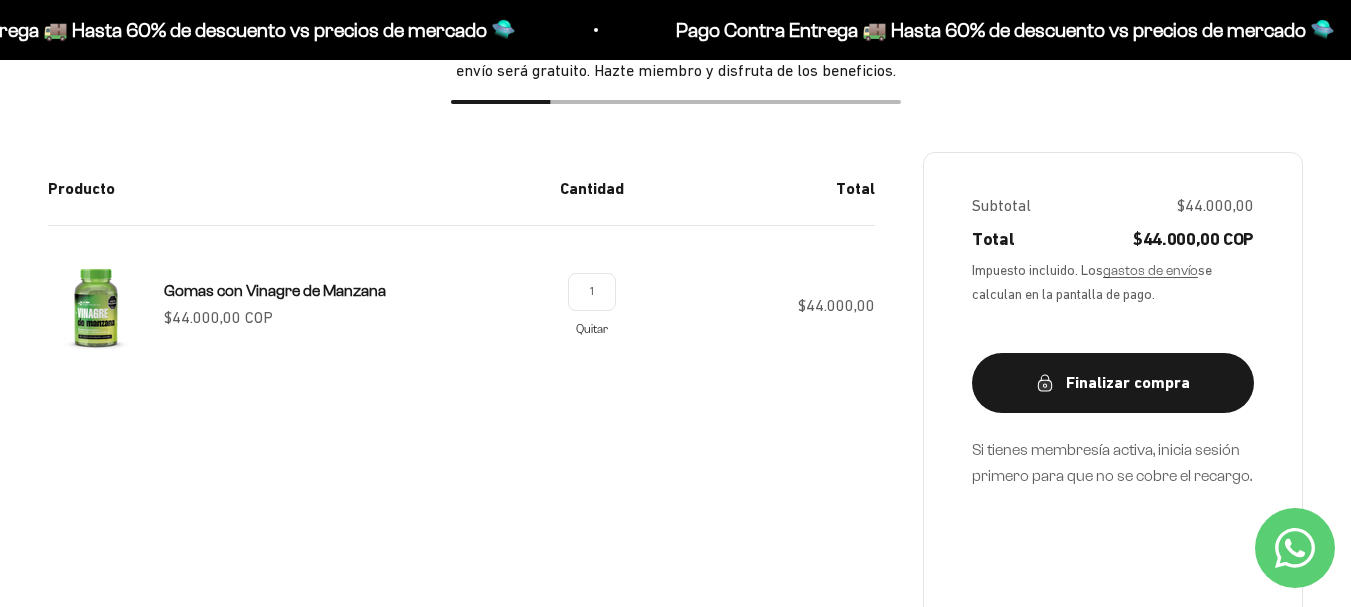 click on "Quitar" at bounding box center [592, 328] 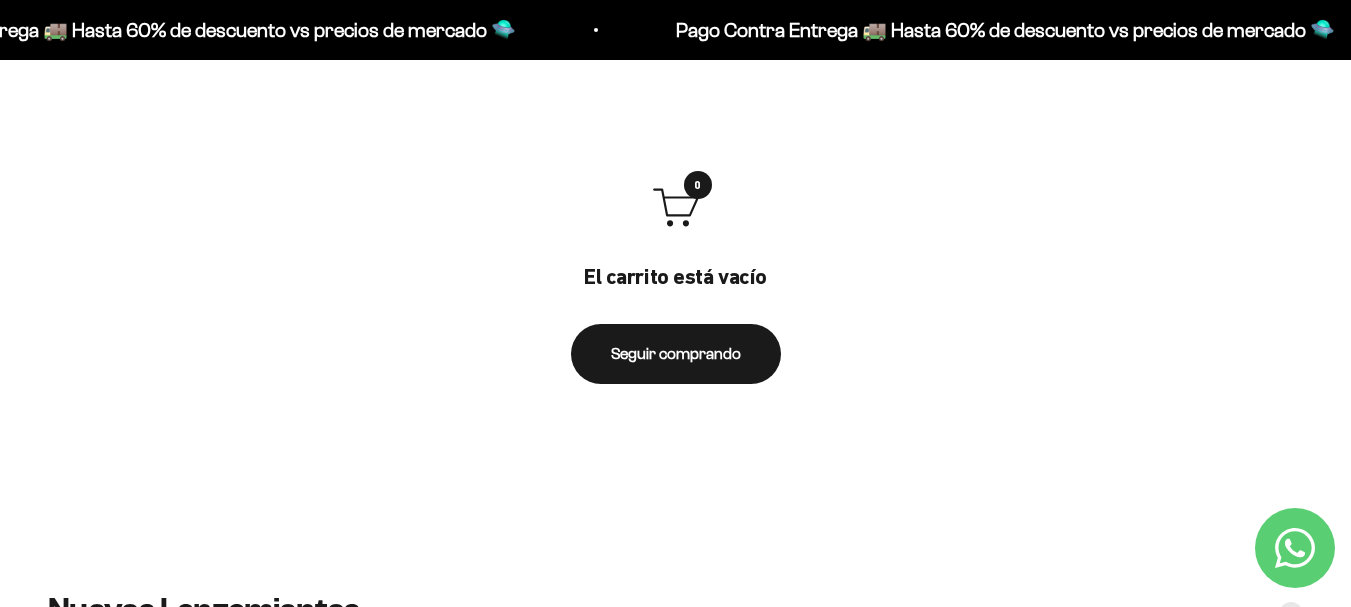 scroll, scrollTop: 0, scrollLeft: 0, axis: both 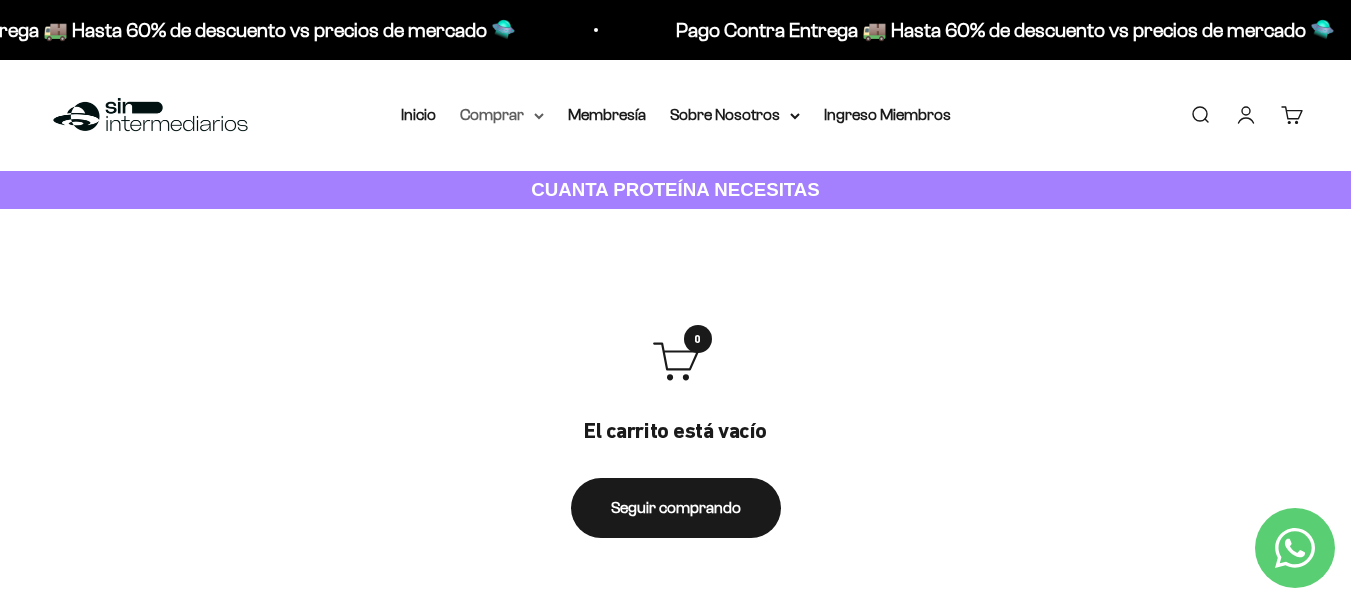 click on "Comprar" at bounding box center [502, 115] 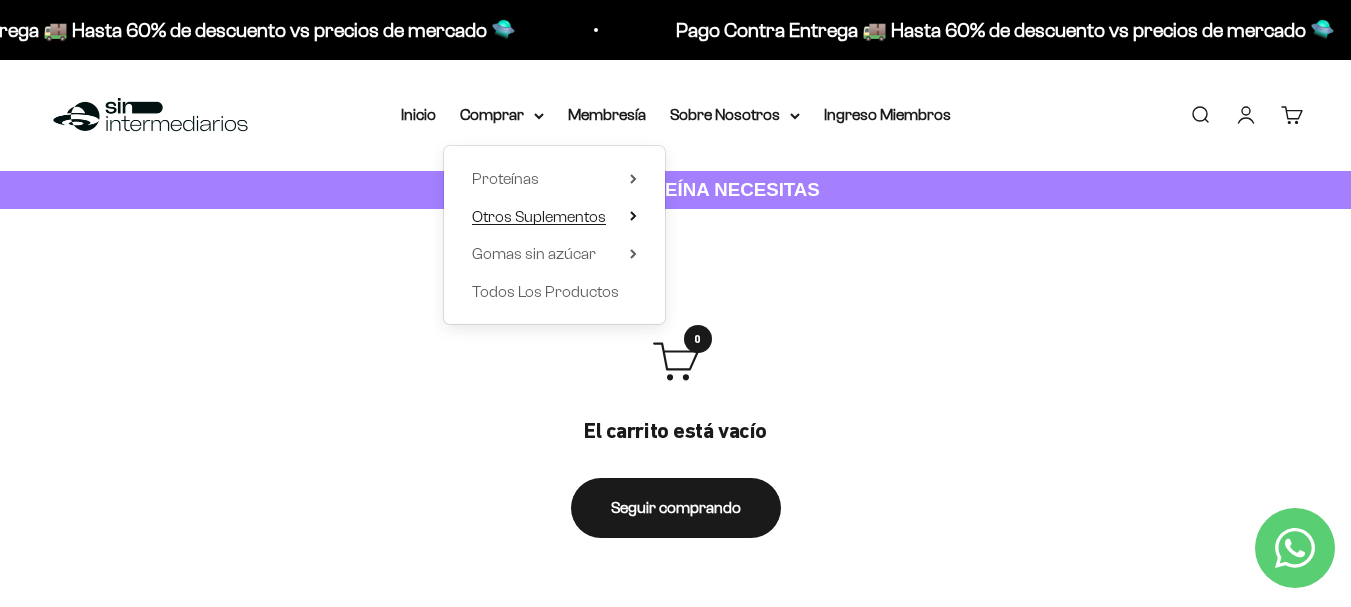 click on "Otros Suplementos" at bounding box center (554, 217) 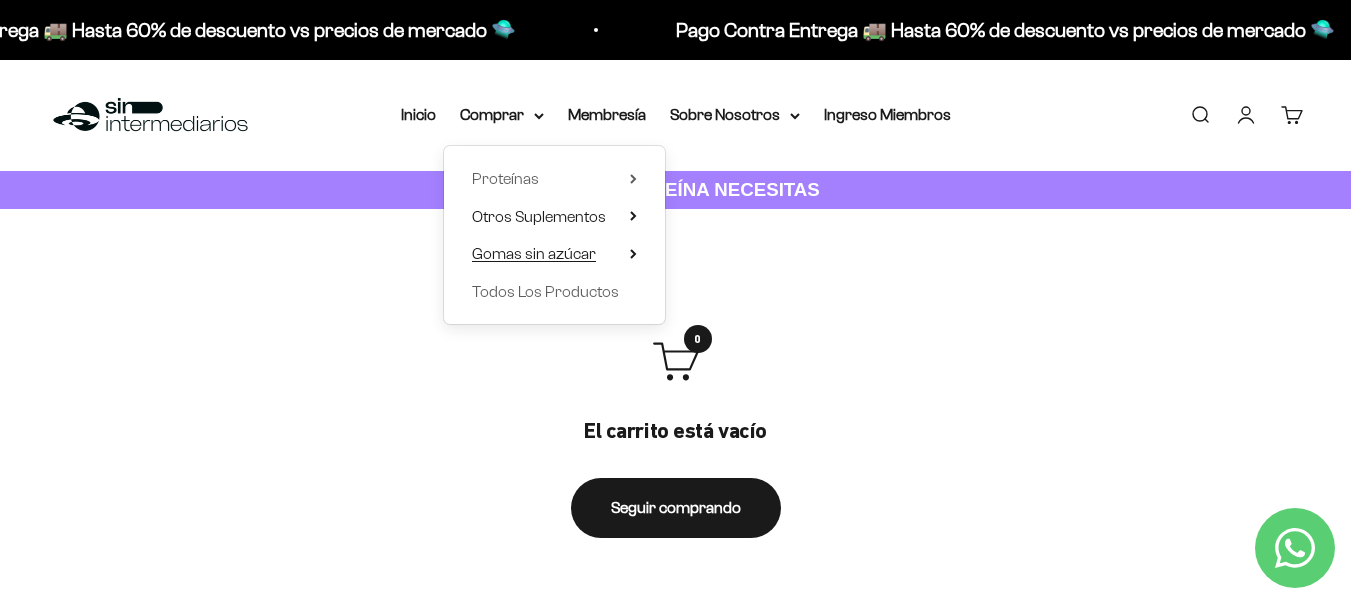 click on "Gomas sin azúcar" at bounding box center [534, 253] 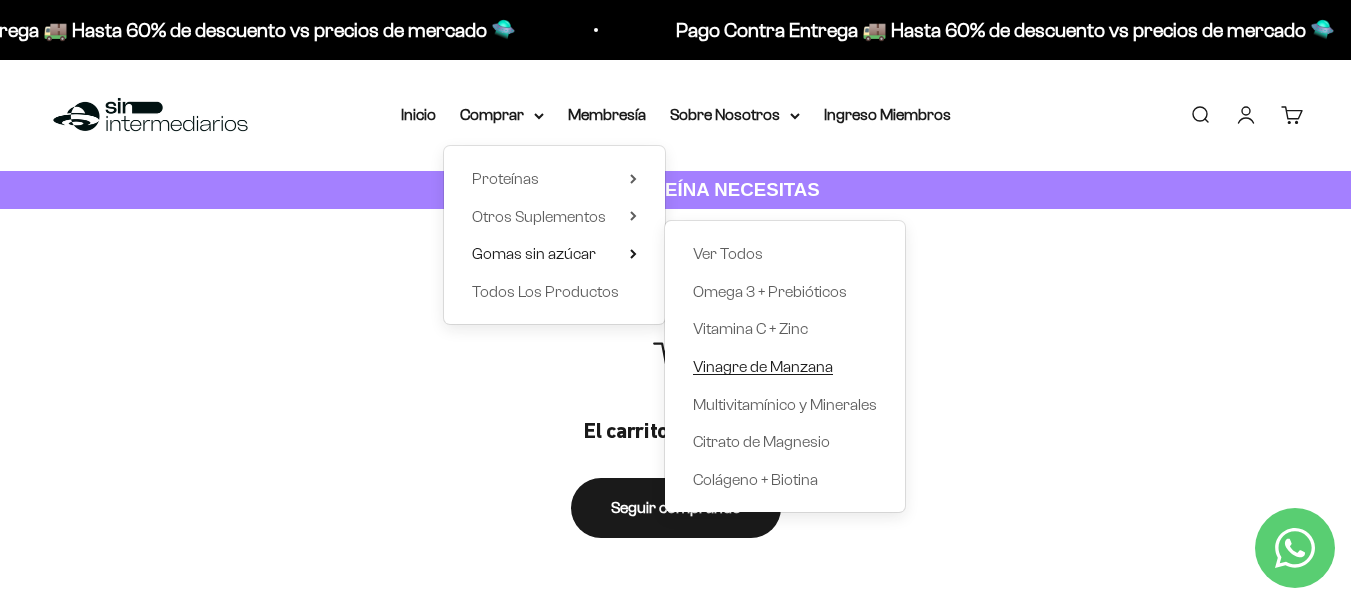 click on "Vinagre de Manzana" at bounding box center [763, 366] 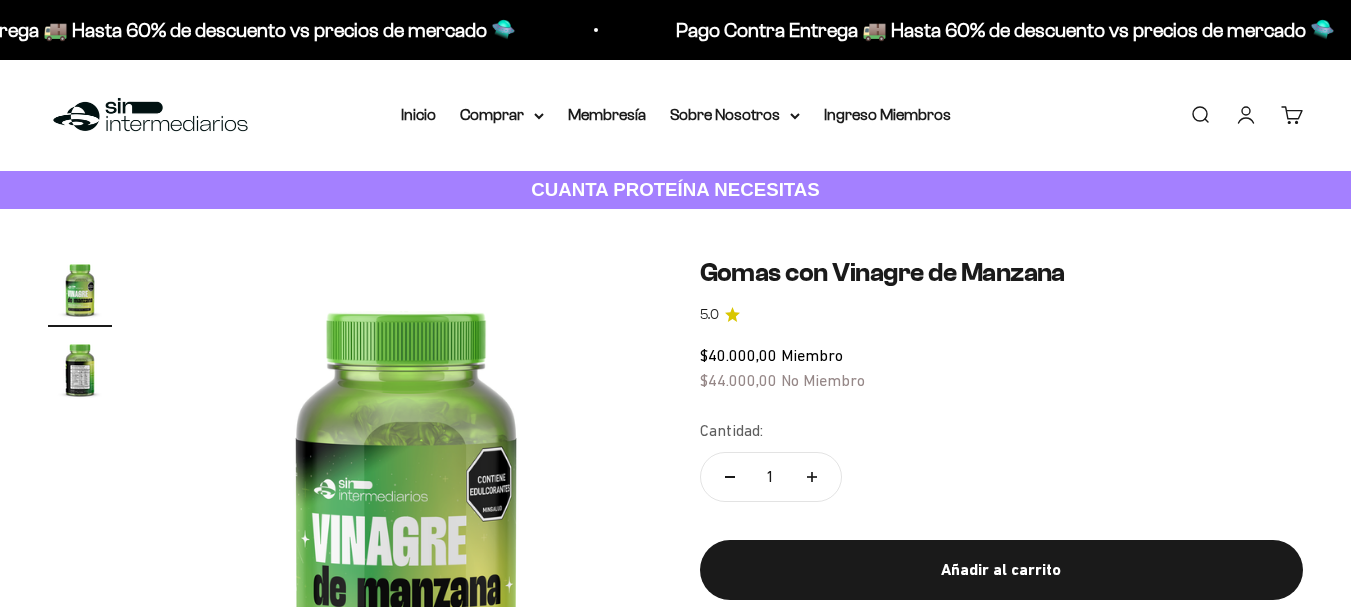scroll, scrollTop: 0, scrollLeft: 0, axis: both 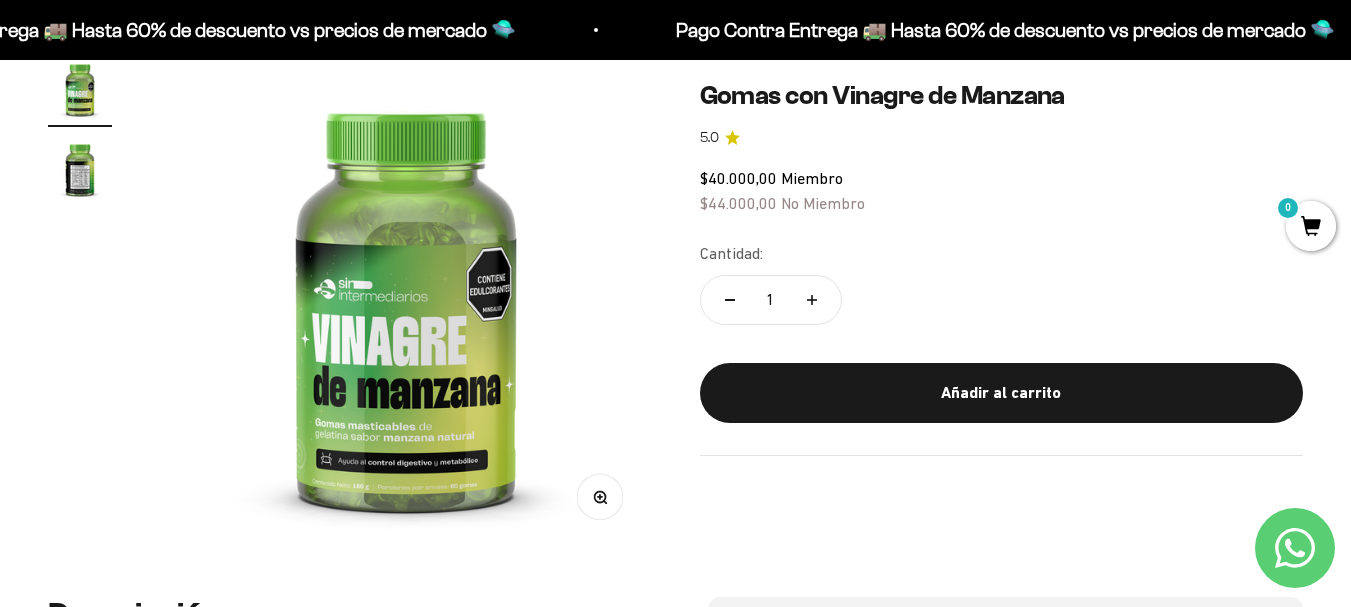 click on "Añadir al carrito" at bounding box center [1002, 393] 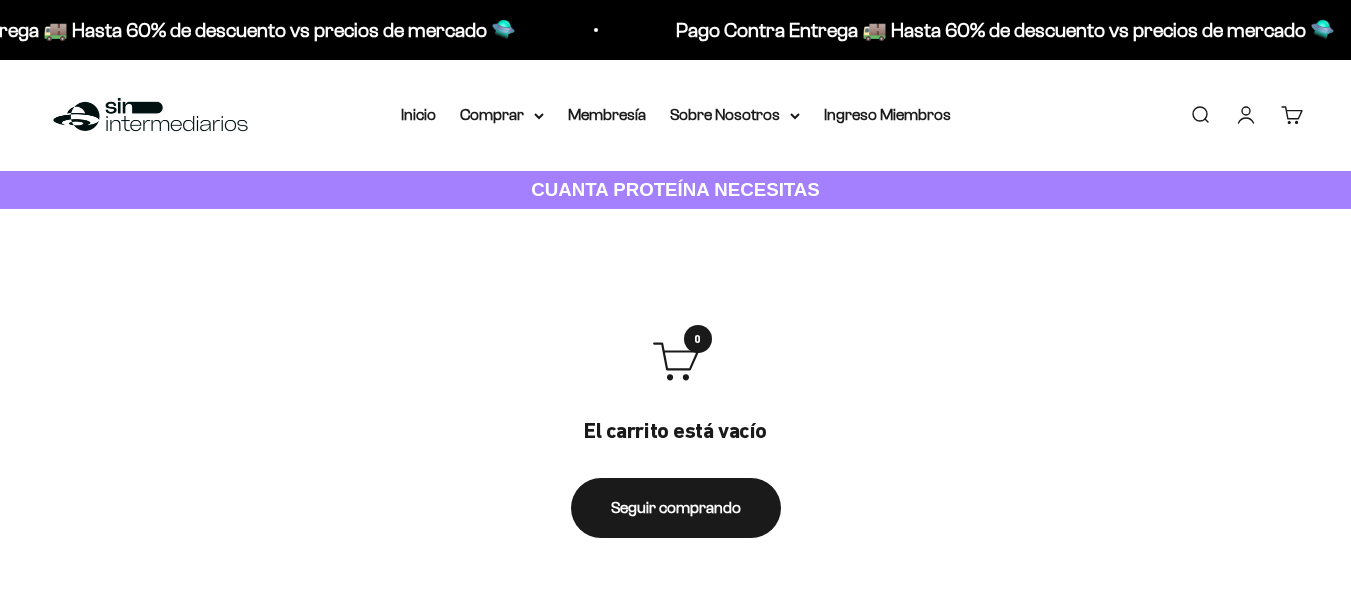 scroll, scrollTop: 0, scrollLeft: 0, axis: both 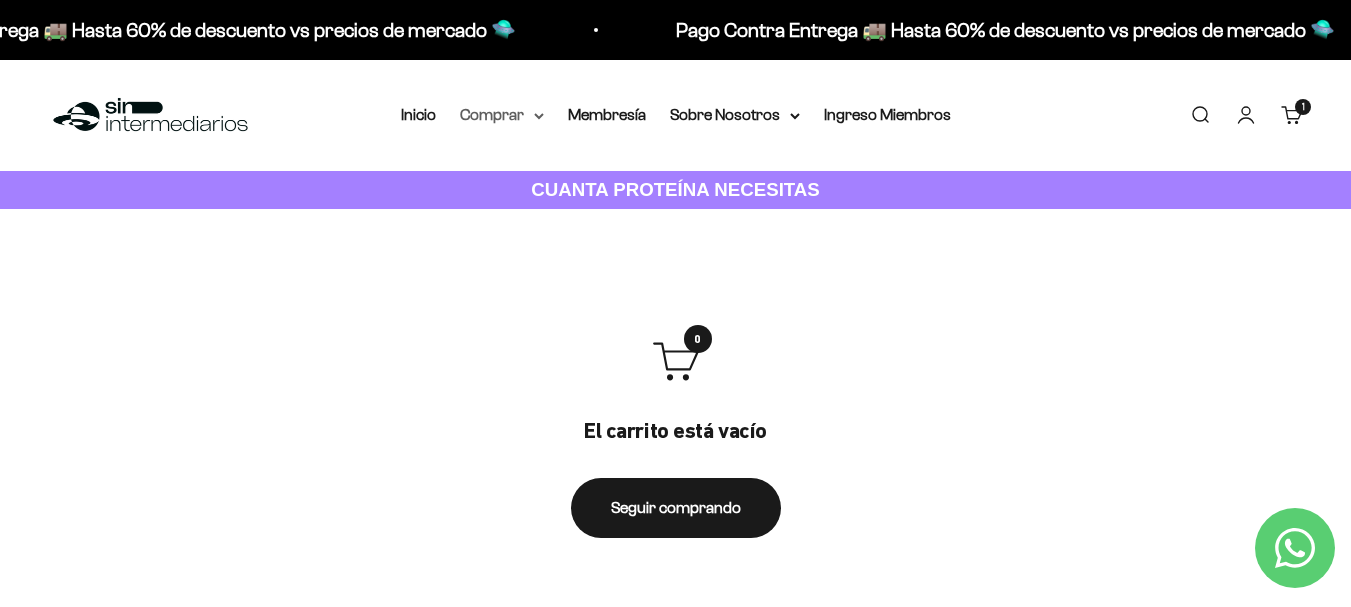 click on "Comprar" at bounding box center [502, 115] 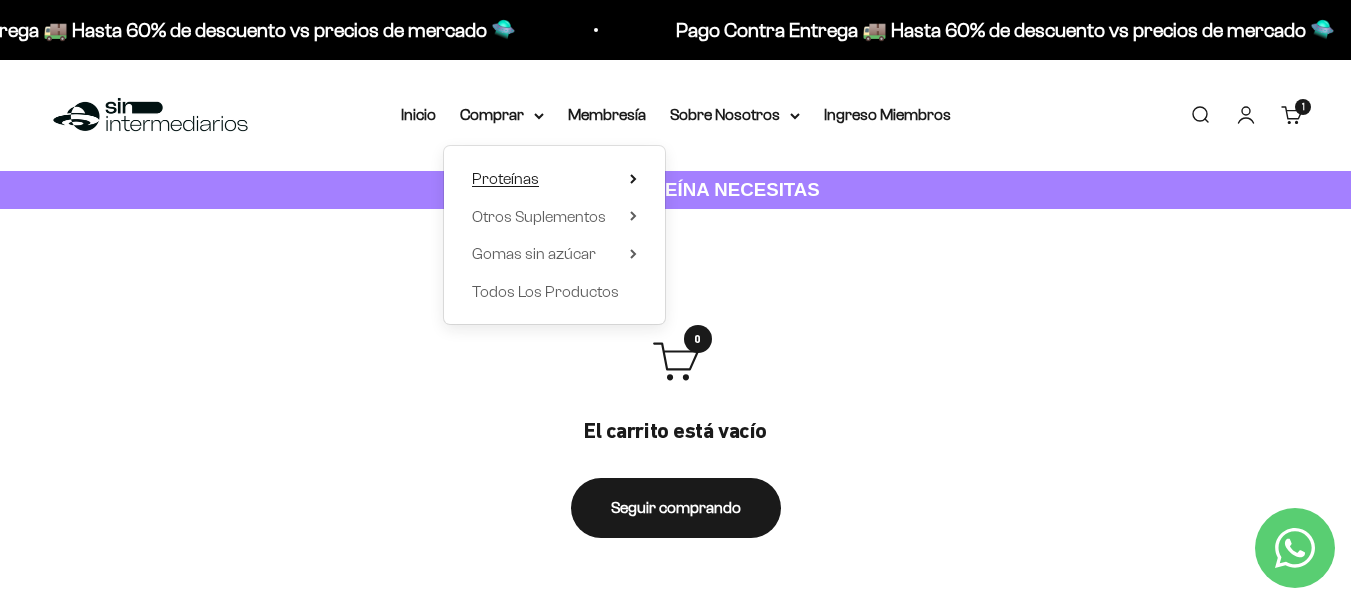 click on "Proteínas" at bounding box center [505, 179] 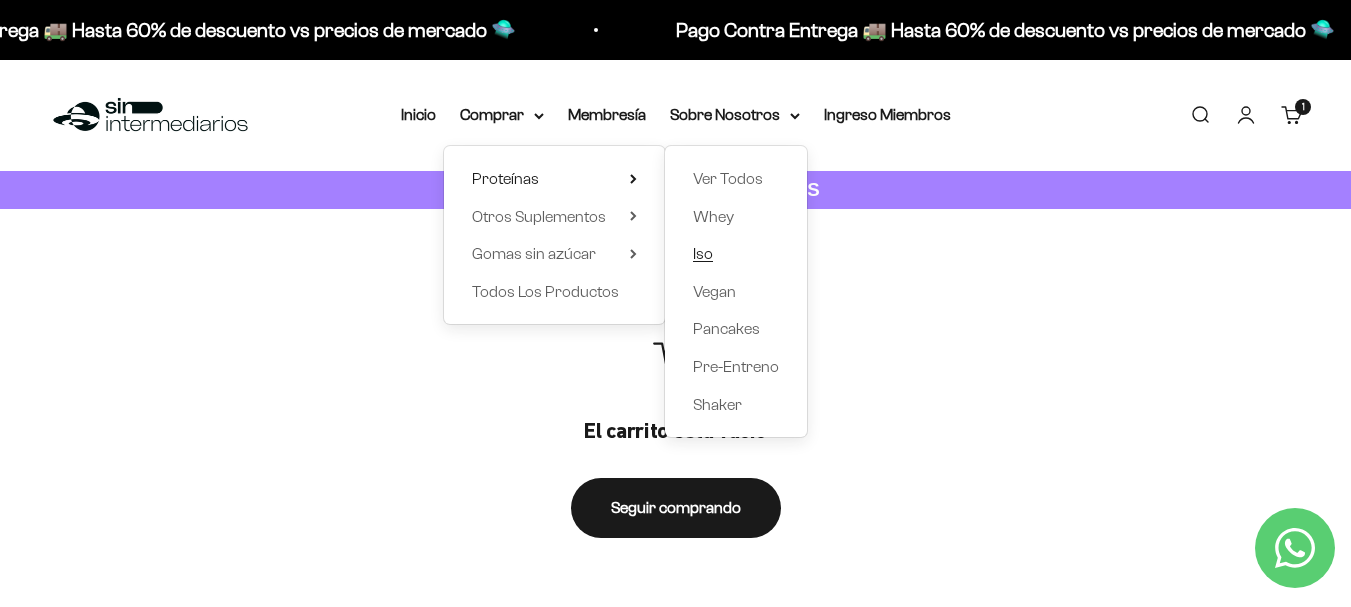click on "Iso" at bounding box center (703, 253) 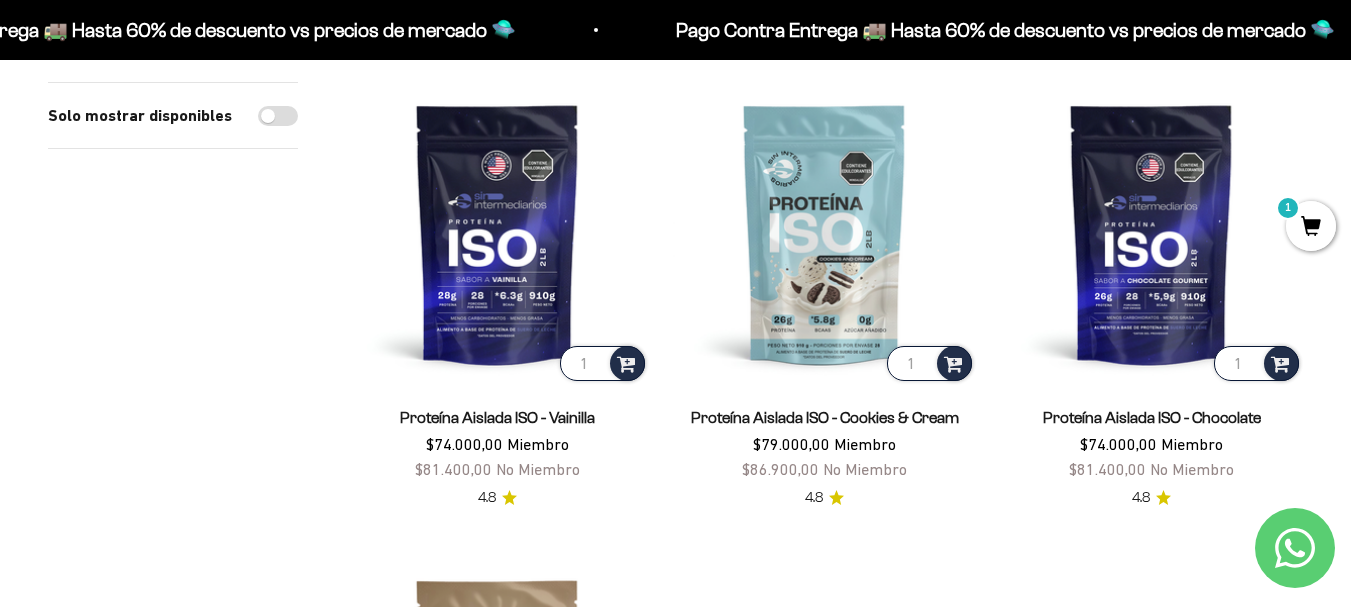 scroll, scrollTop: 200, scrollLeft: 0, axis: vertical 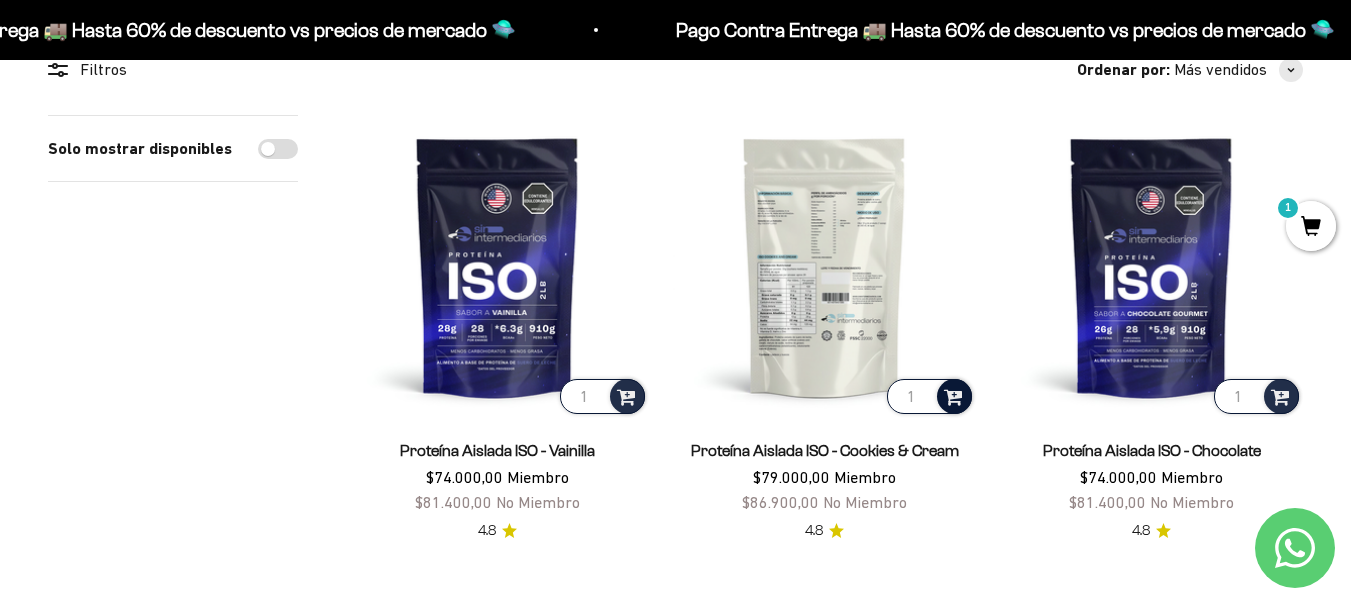 click at bounding box center (953, 395) 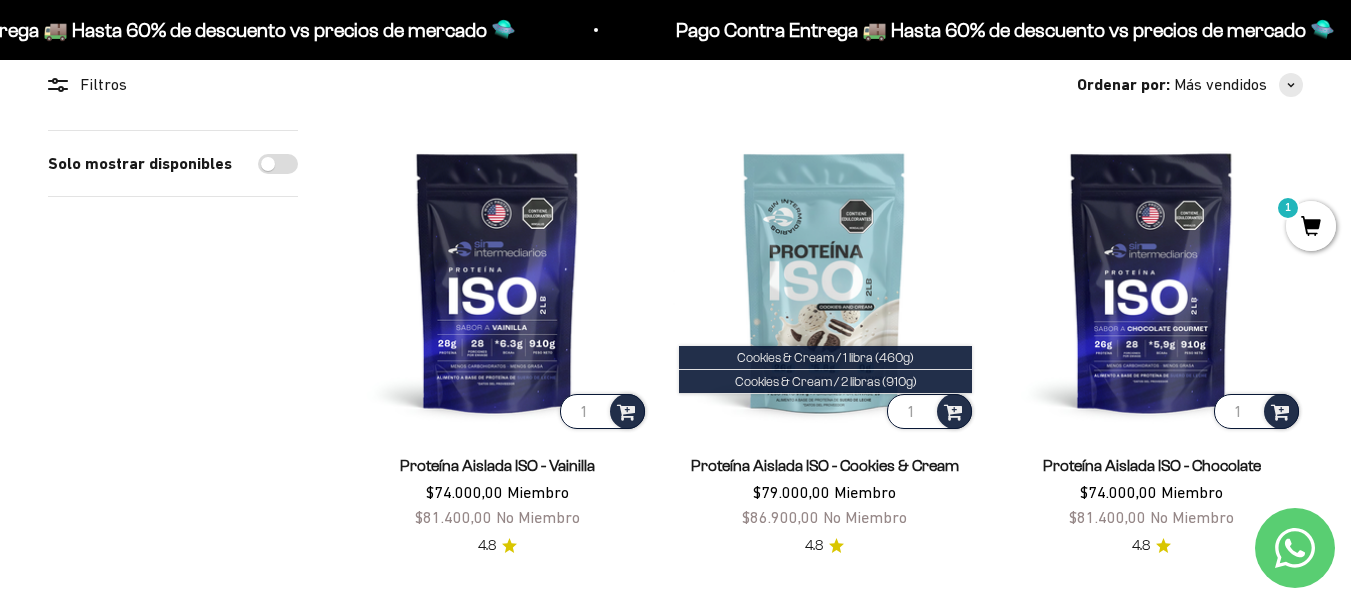 scroll, scrollTop: 0, scrollLeft: 0, axis: both 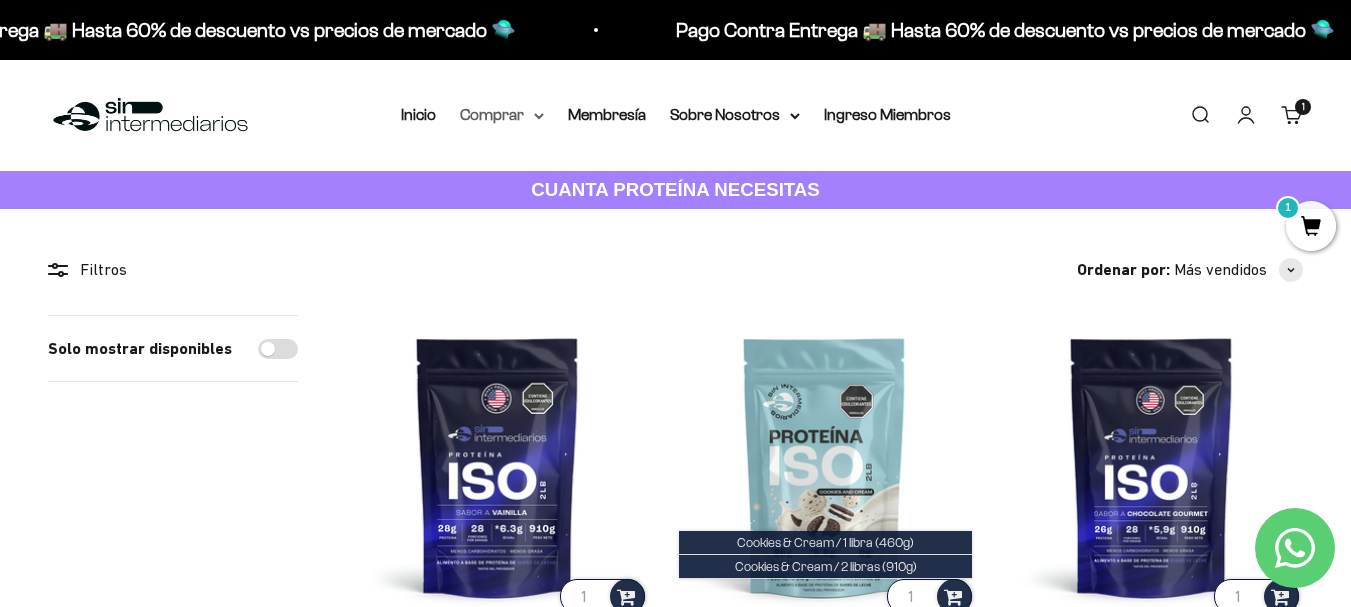 click on "Comprar" at bounding box center (502, 115) 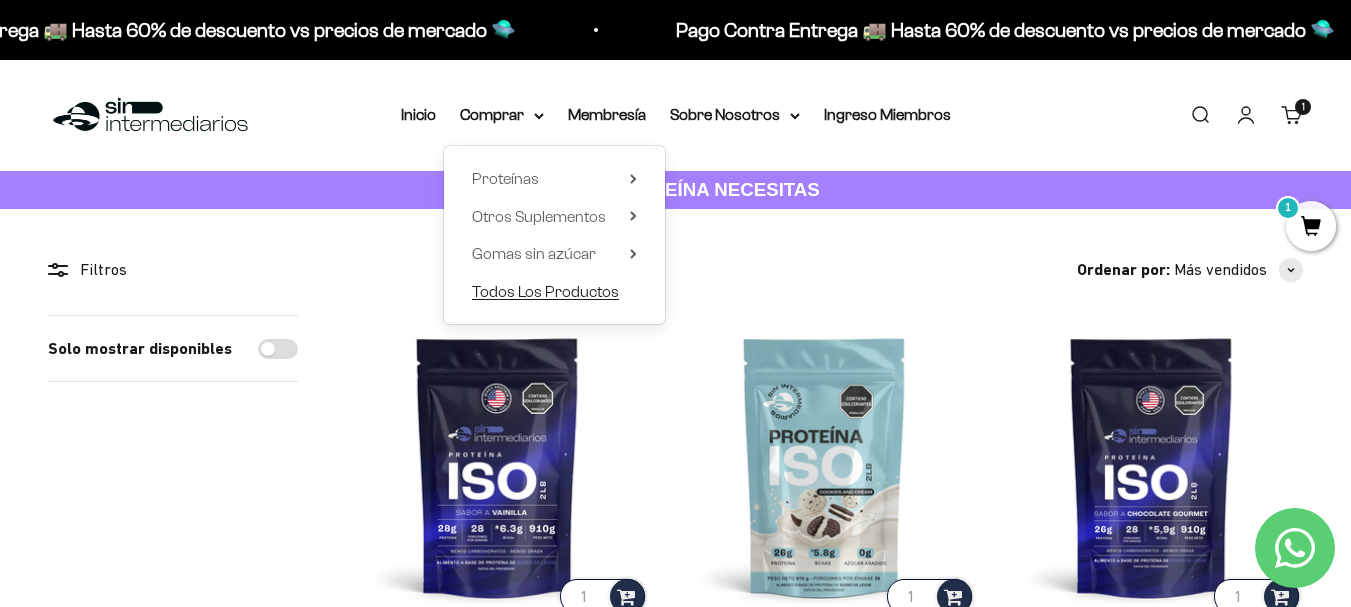click on "Todos Los Productos" at bounding box center [545, 291] 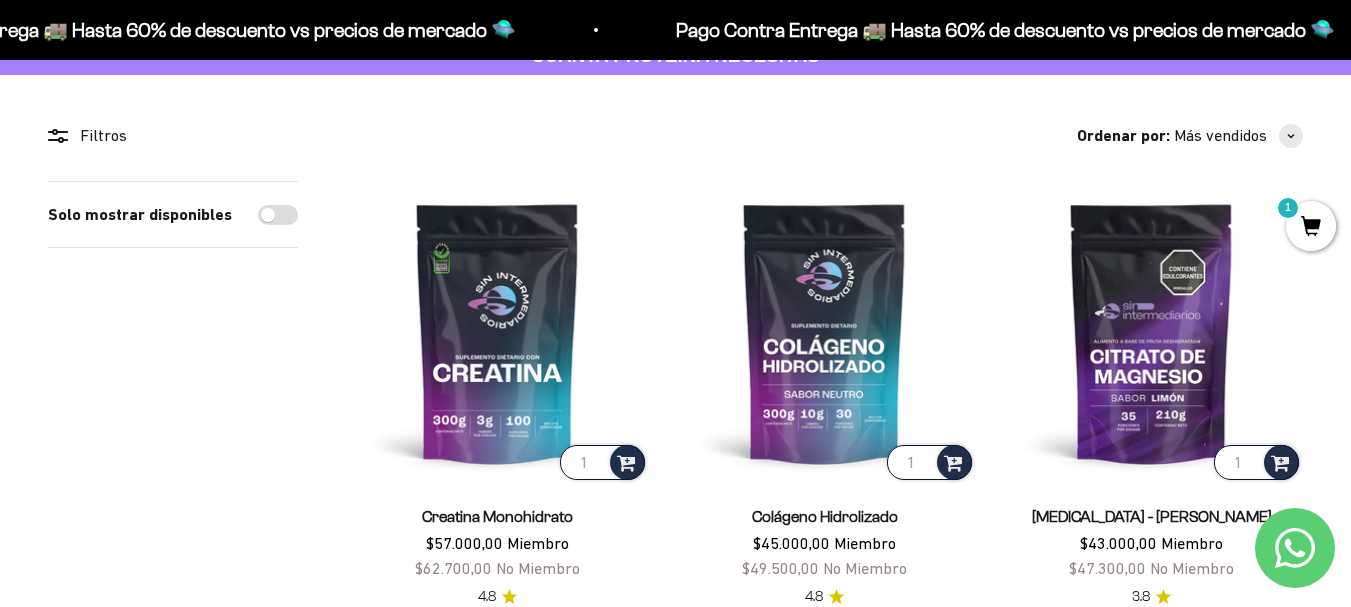 scroll, scrollTop: 300, scrollLeft: 0, axis: vertical 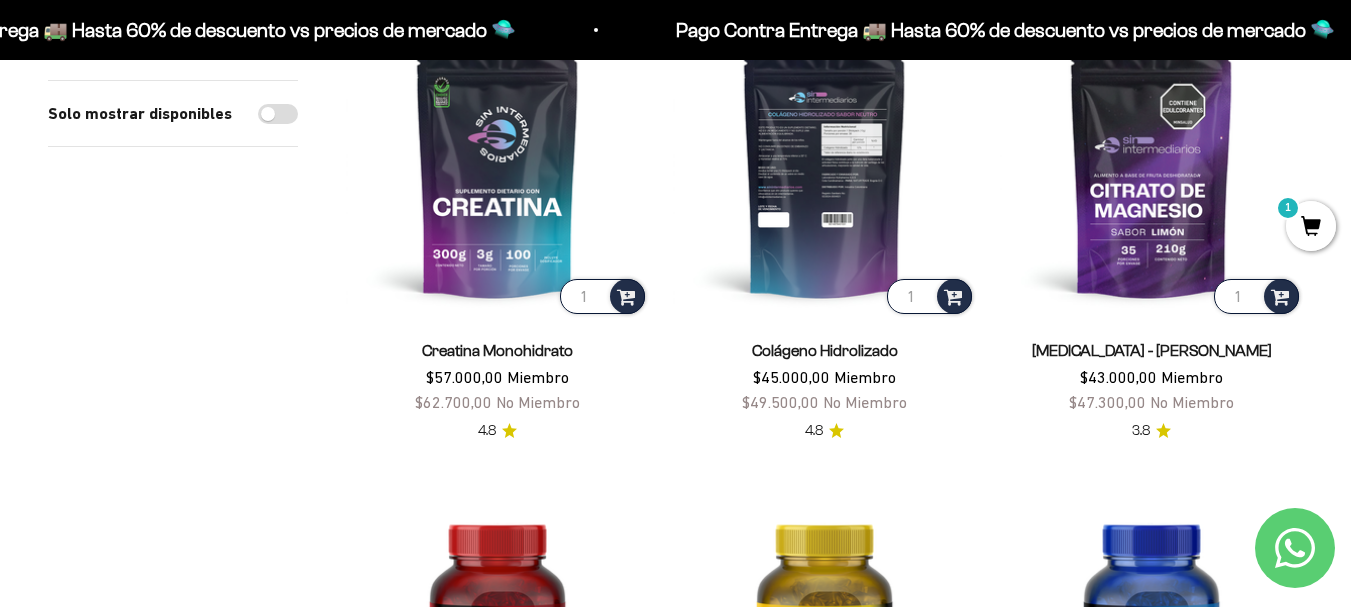 click at bounding box center [824, 166] 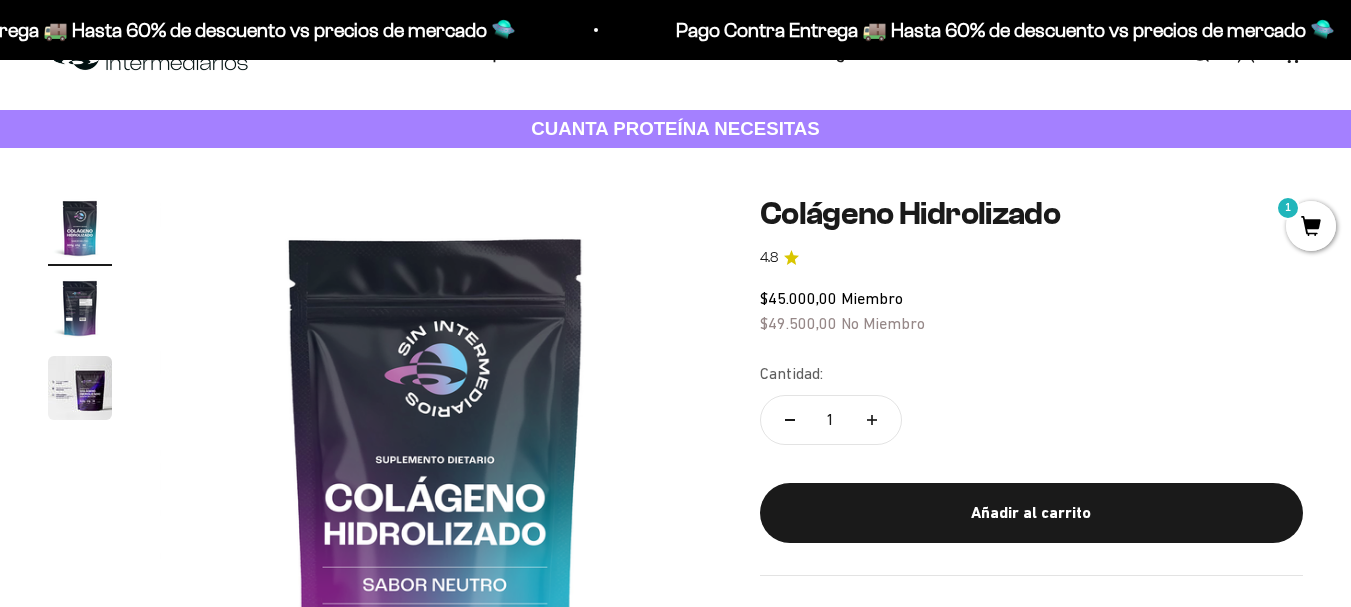 scroll, scrollTop: 100, scrollLeft: 0, axis: vertical 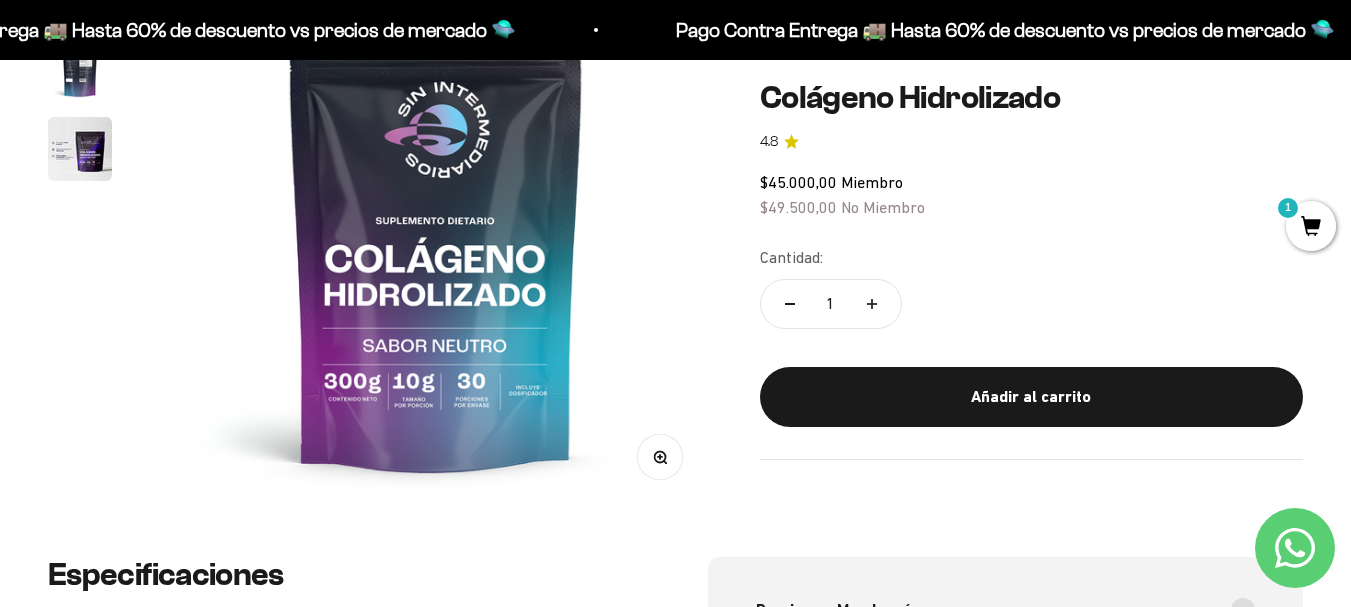 click at bounding box center [80, 149] 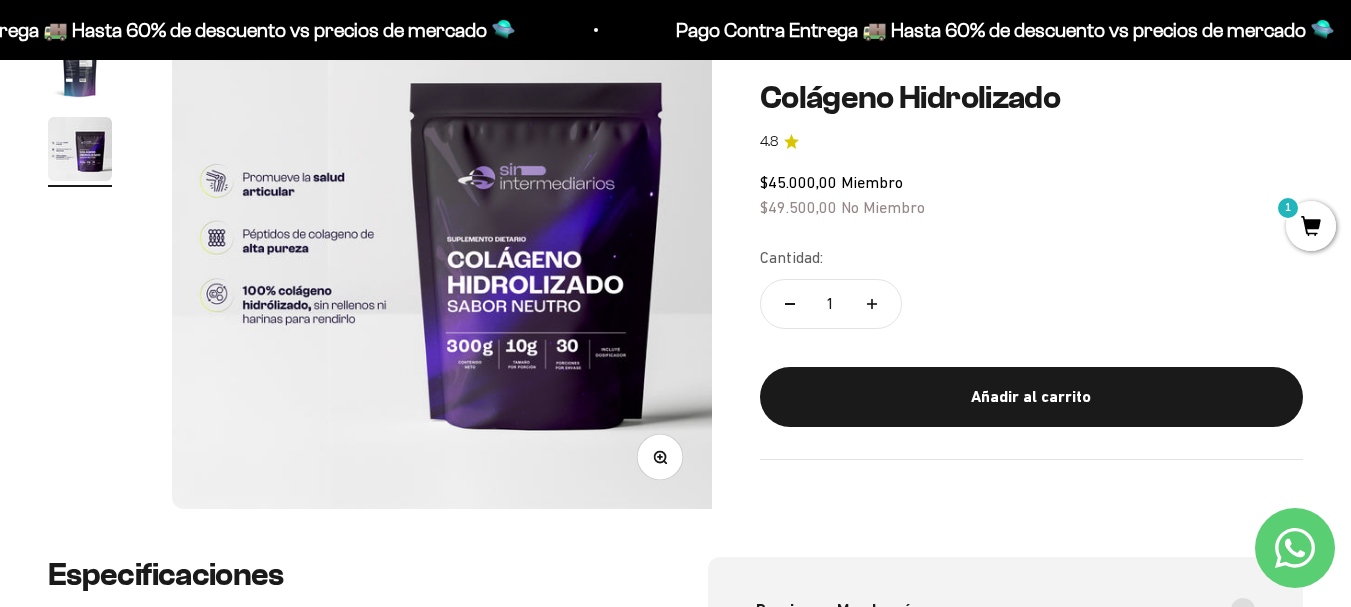 scroll, scrollTop: 0, scrollLeft: 1128, axis: horizontal 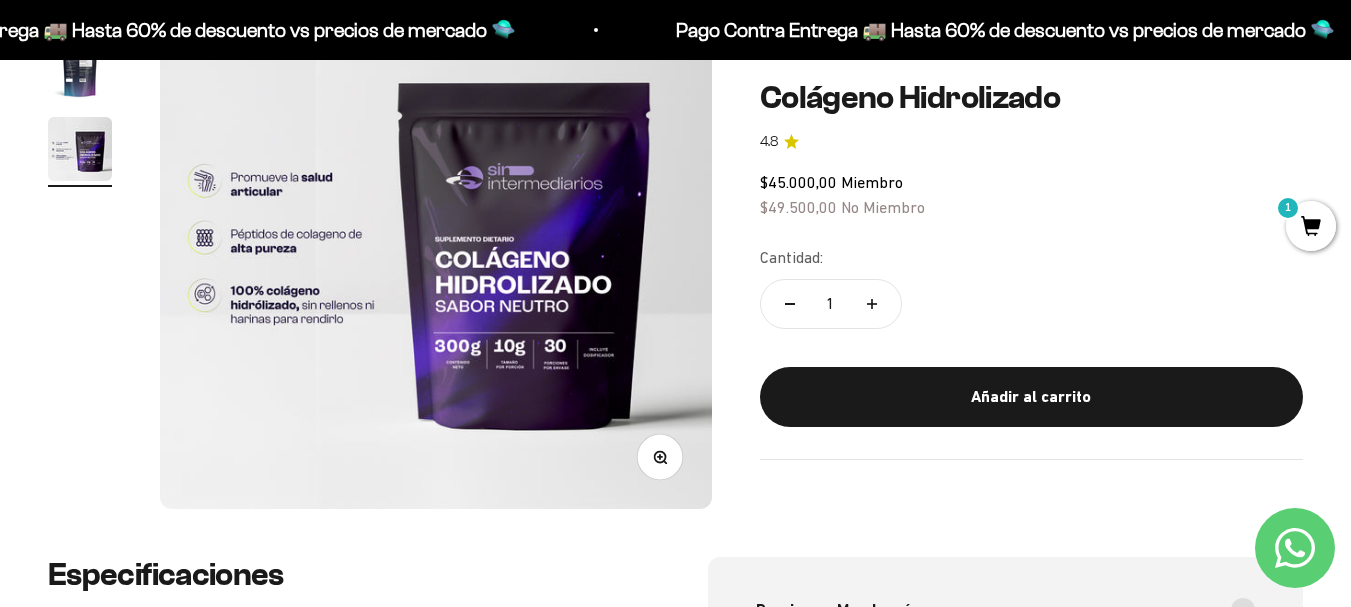 click on "1" at bounding box center (1311, 226) 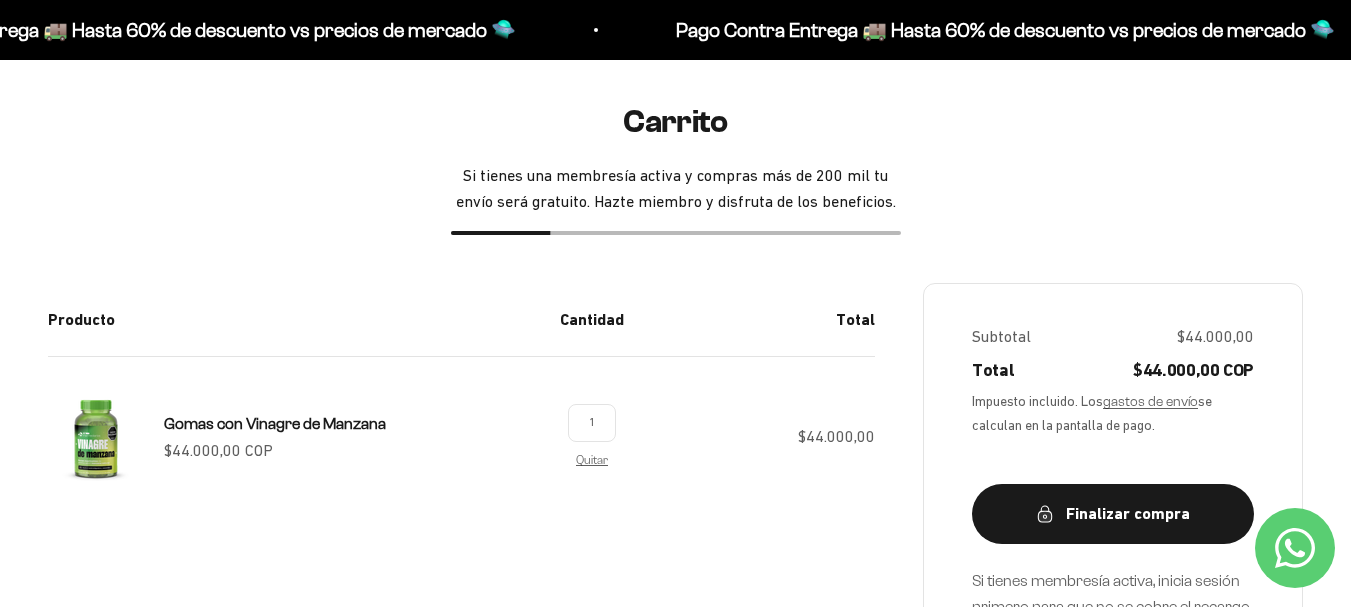 scroll, scrollTop: 0, scrollLeft: 0, axis: both 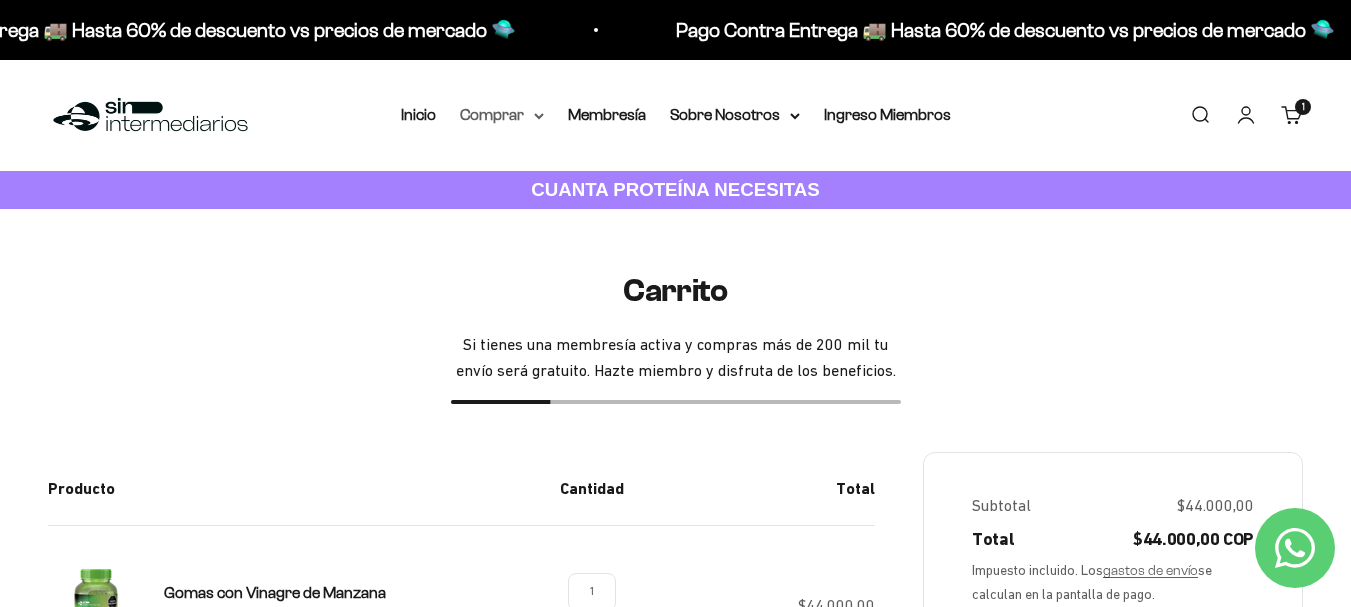 click on "Comprar" at bounding box center [502, 115] 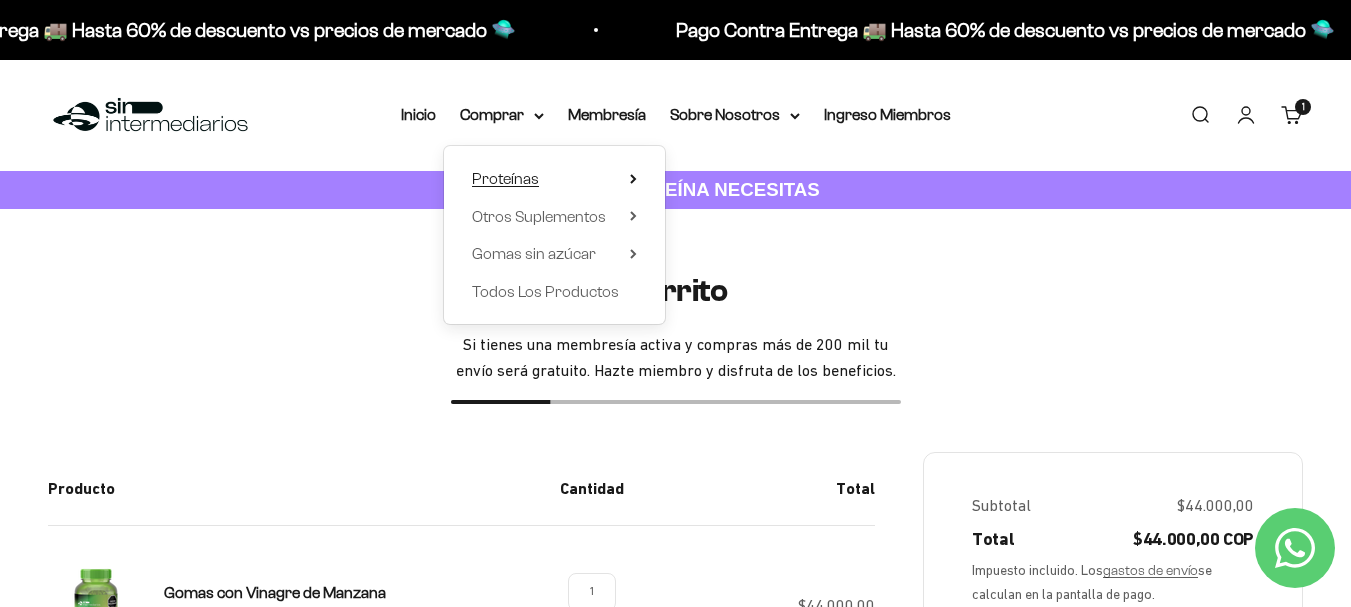 click on "Proteínas" at bounding box center [554, 179] 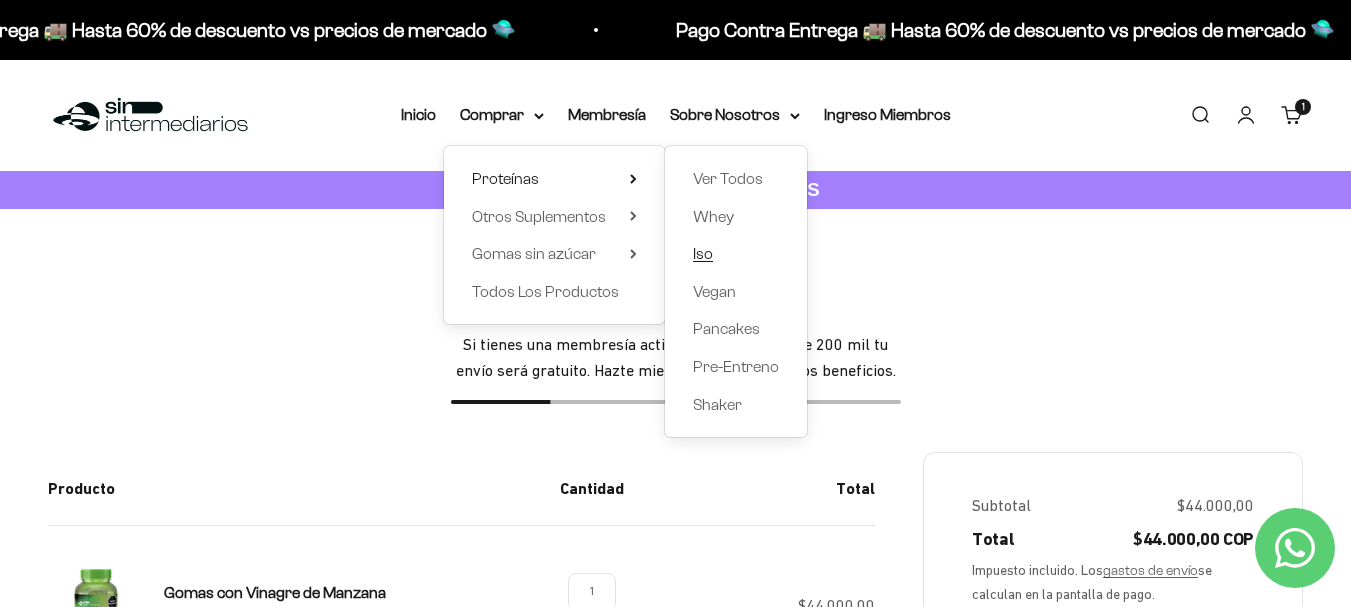 click on "Iso" at bounding box center [703, 253] 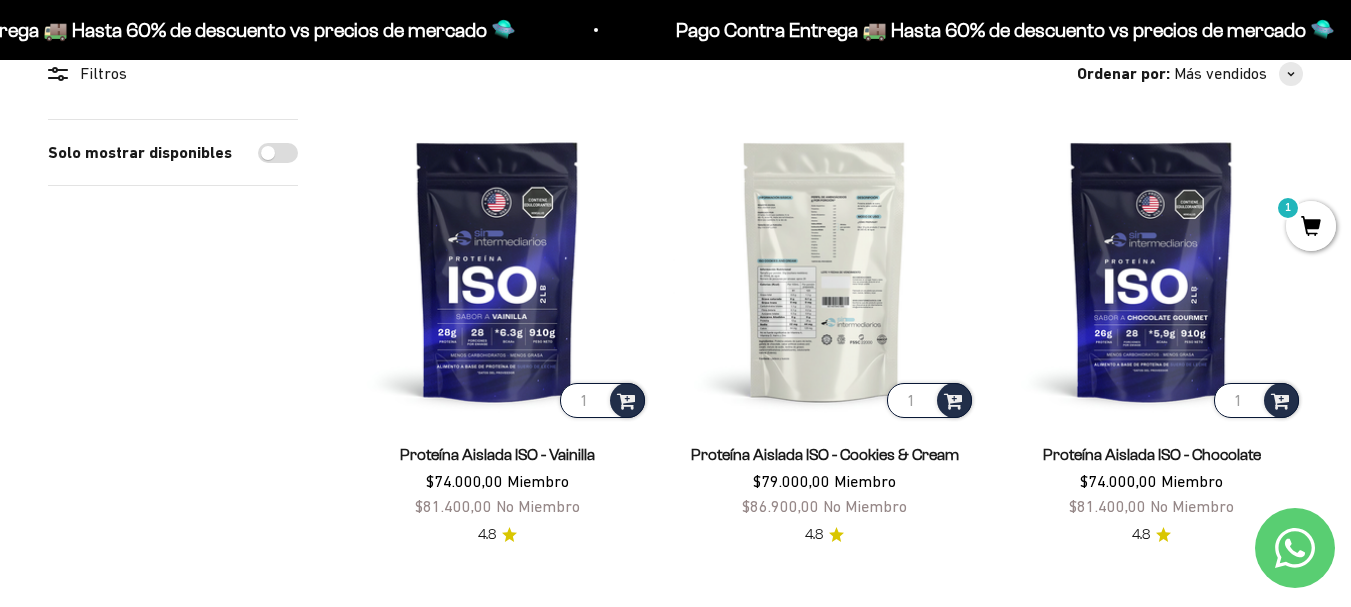 scroll, scrollTop: 200, scrollLeft: 0, axis: vertical 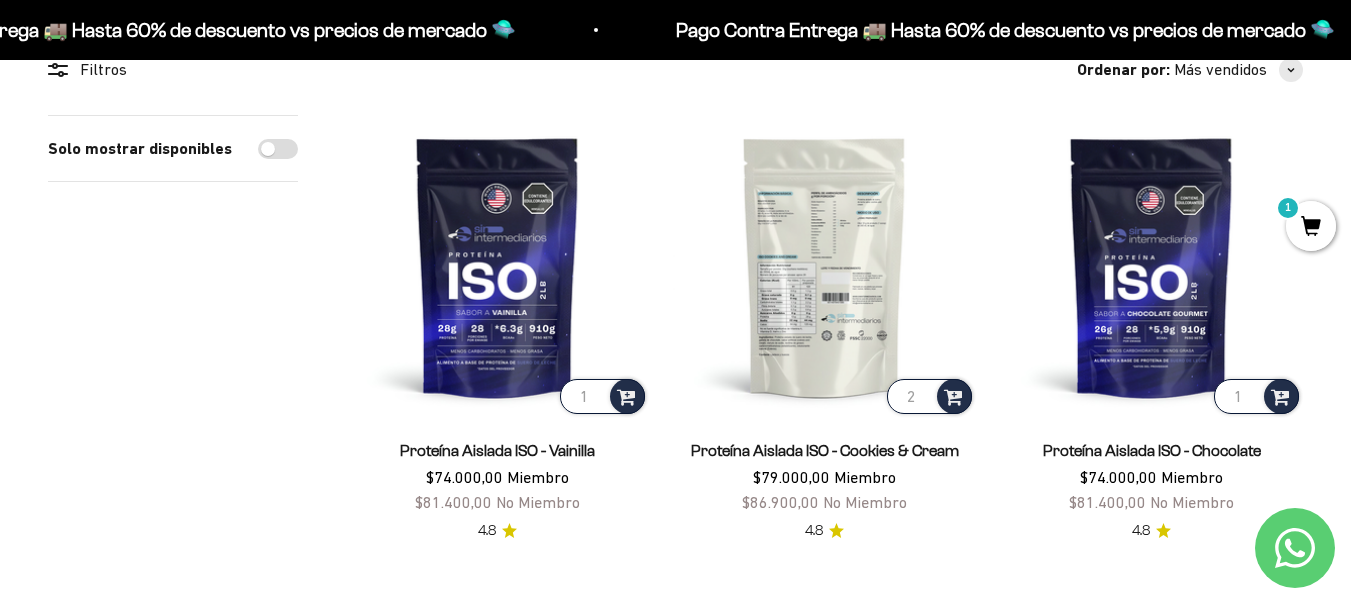 type on "2" 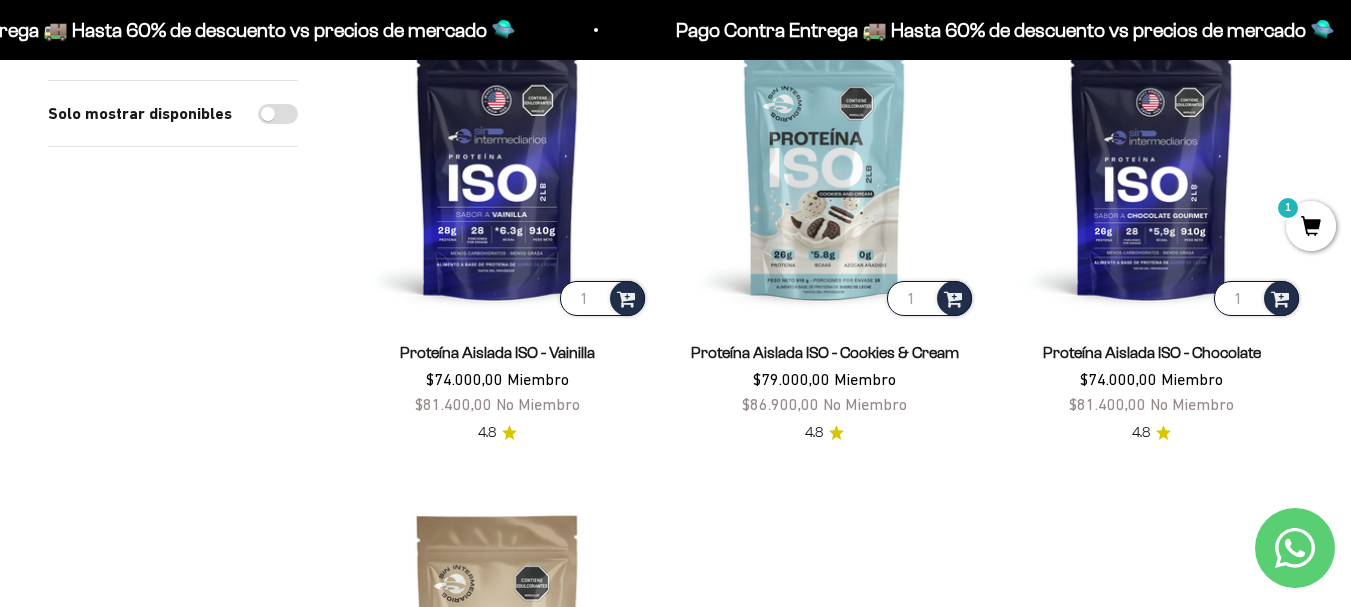 scroll, scrollTop: 300, scrollLeft: 0, axis: vertical 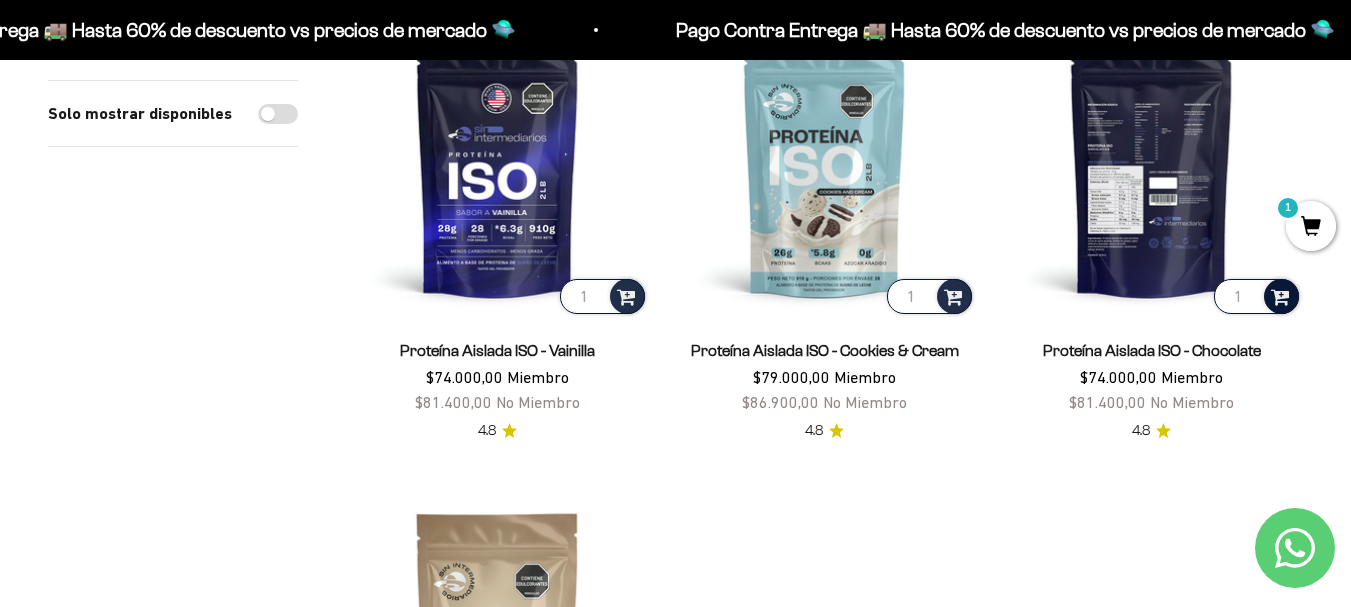 click at bounding box center (1280, 295) 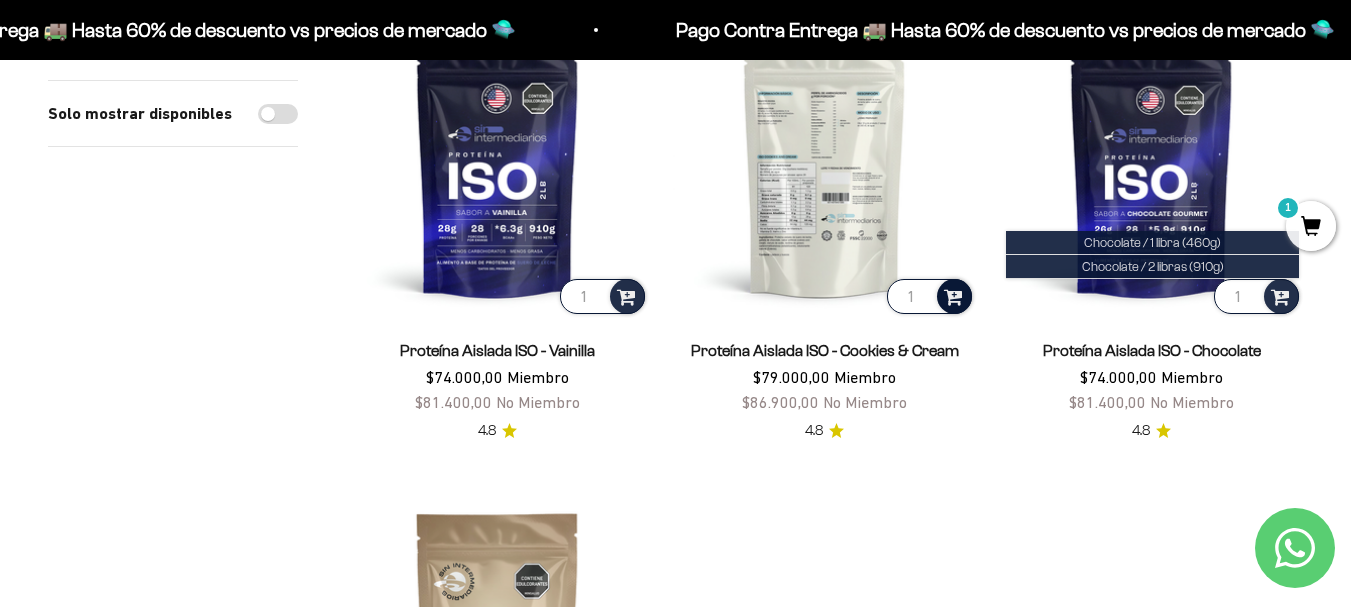 click at bounding box center (953, 295) 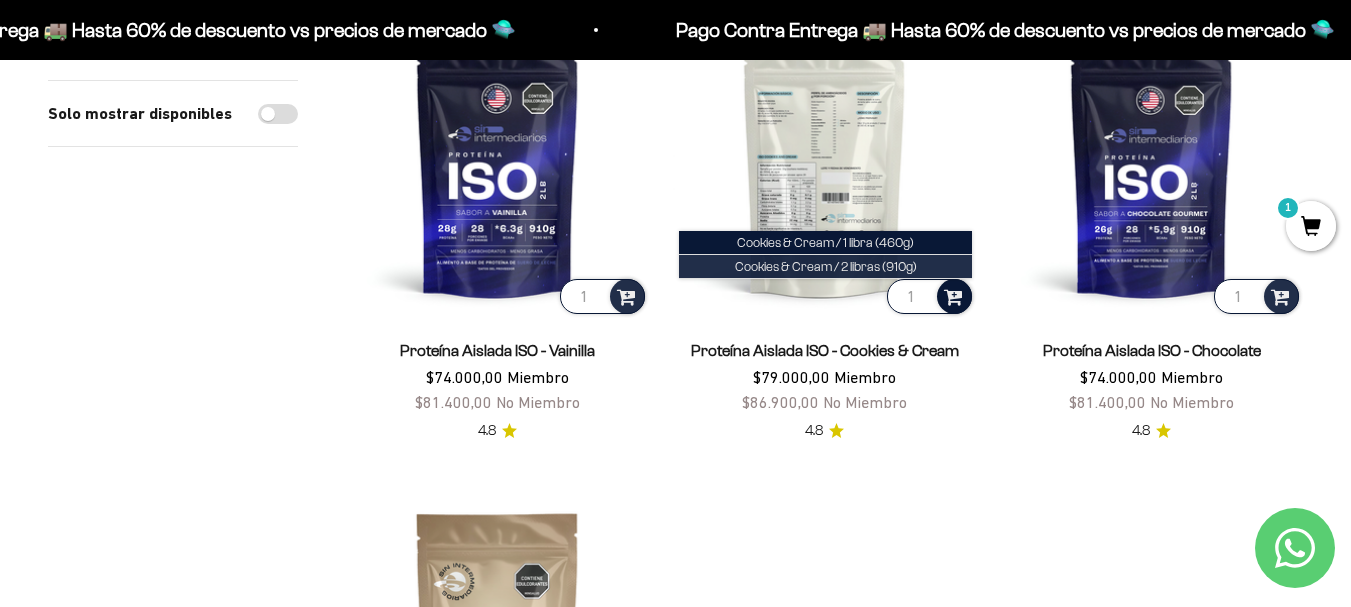 click on "Cookies & Cream / 2 libras (910g)" at bounding box center [826, 266] 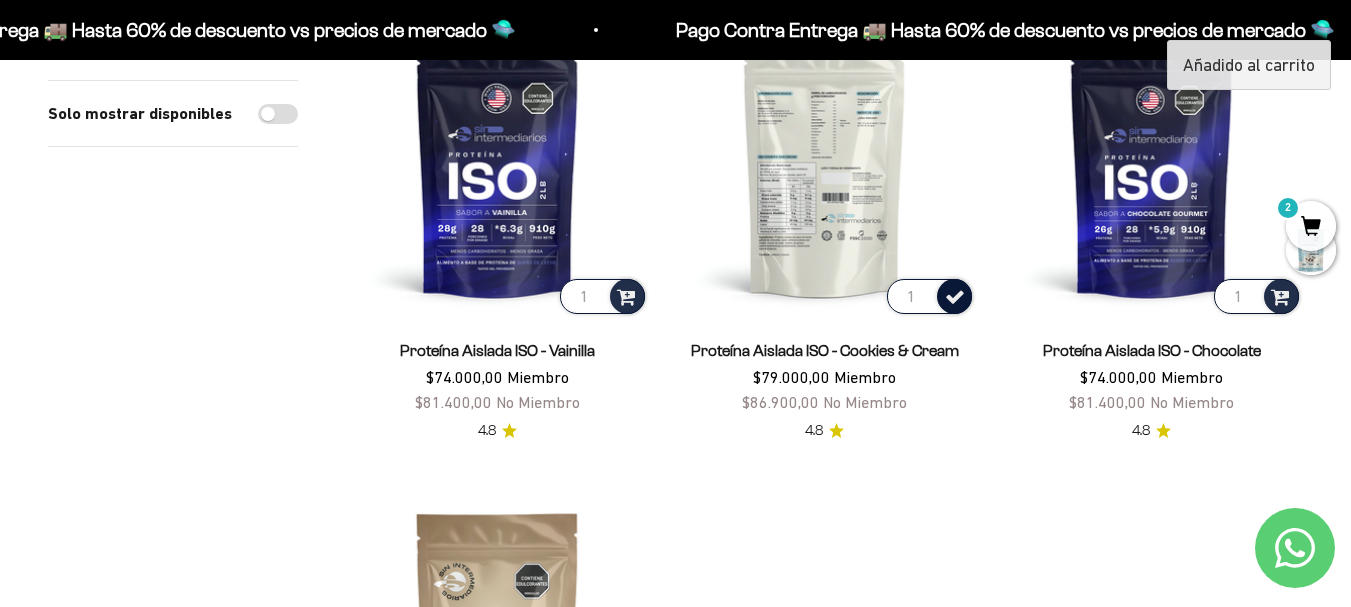 click at bounding box center (955, 295) 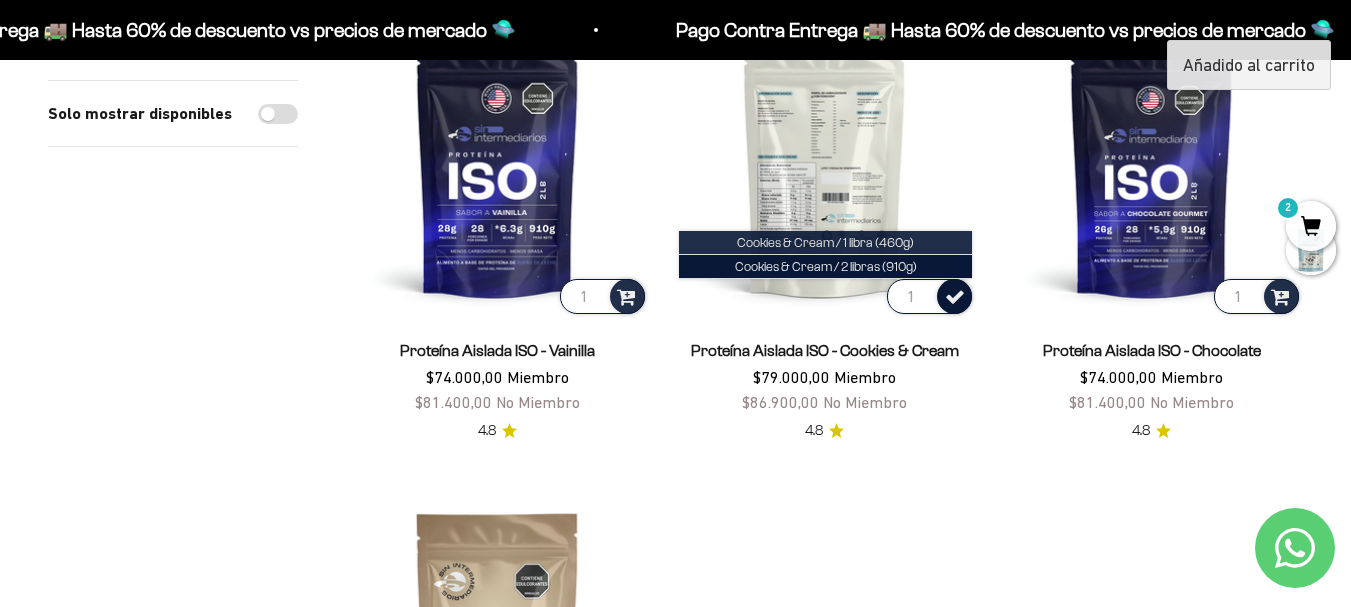 click on "Cookies & Cream / 1 libra (460g)" at bounding box center [825, 242] 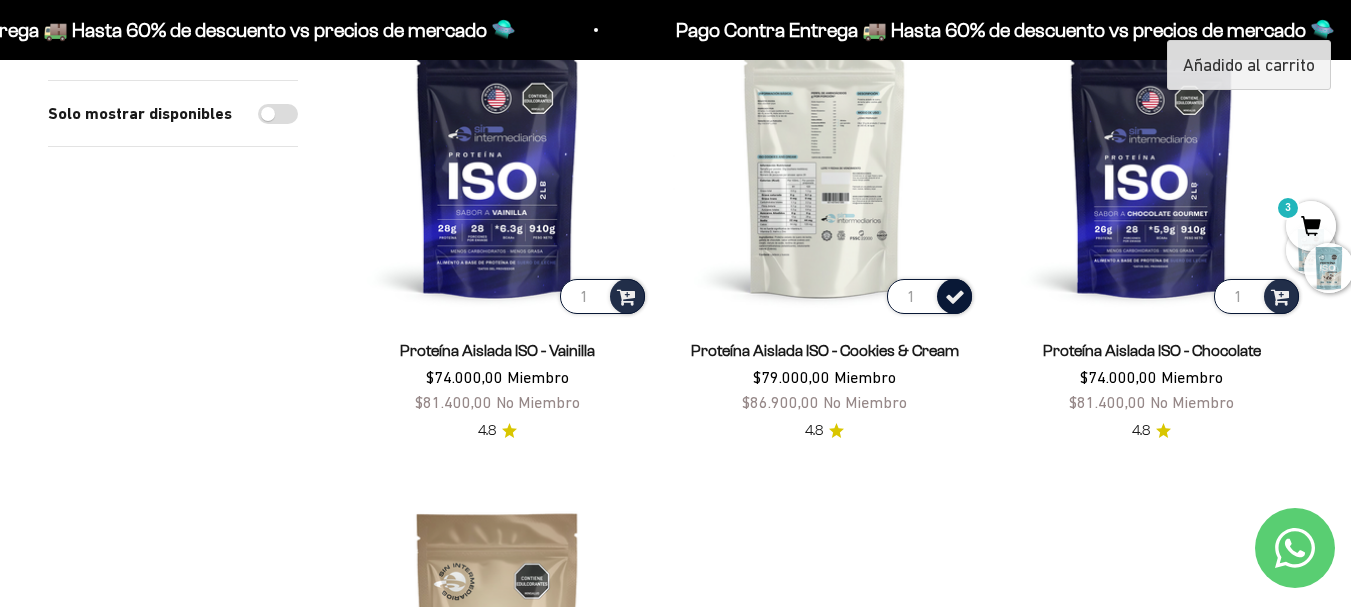 click on "3" at bounding box center (1311, 226) 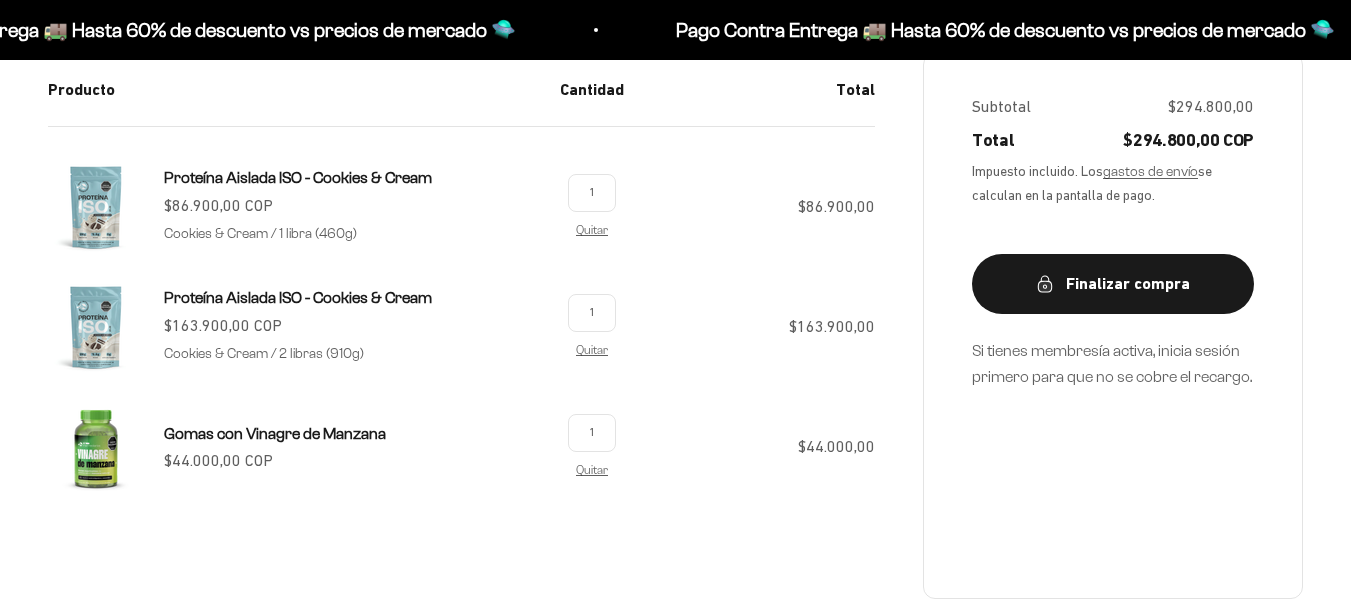 scroll, scrollTop: 400, scrollLeft: 0, axis: vertical 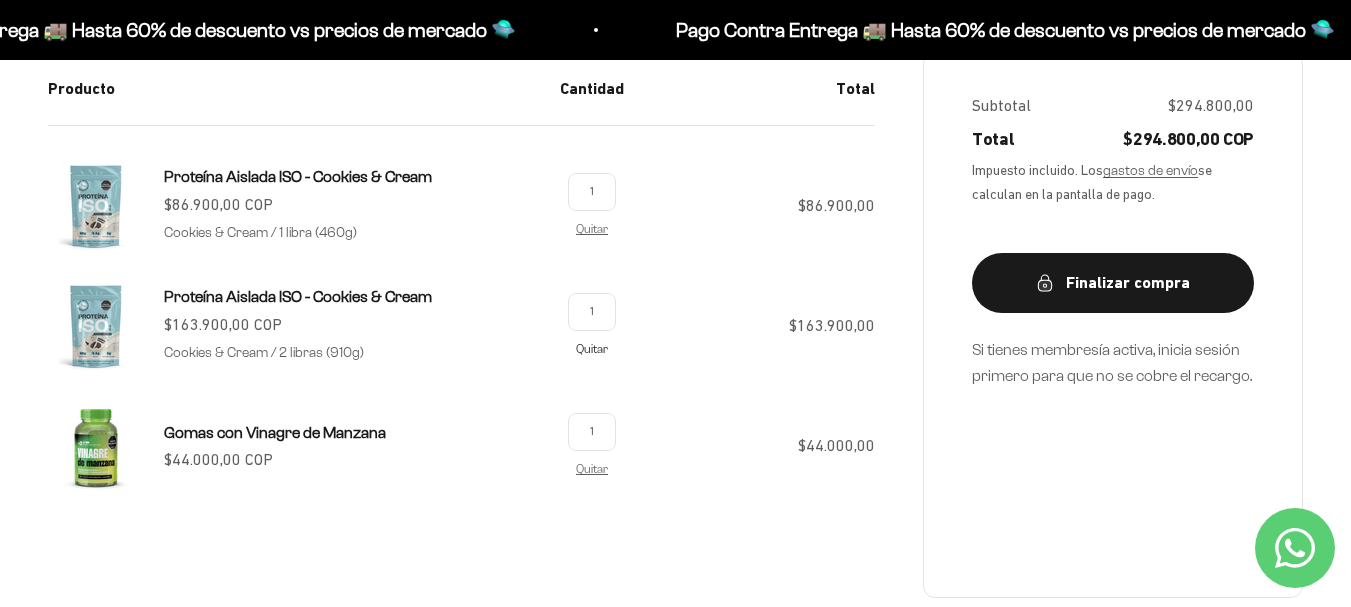 click on "Quitar" at bounding box center [592, 348] 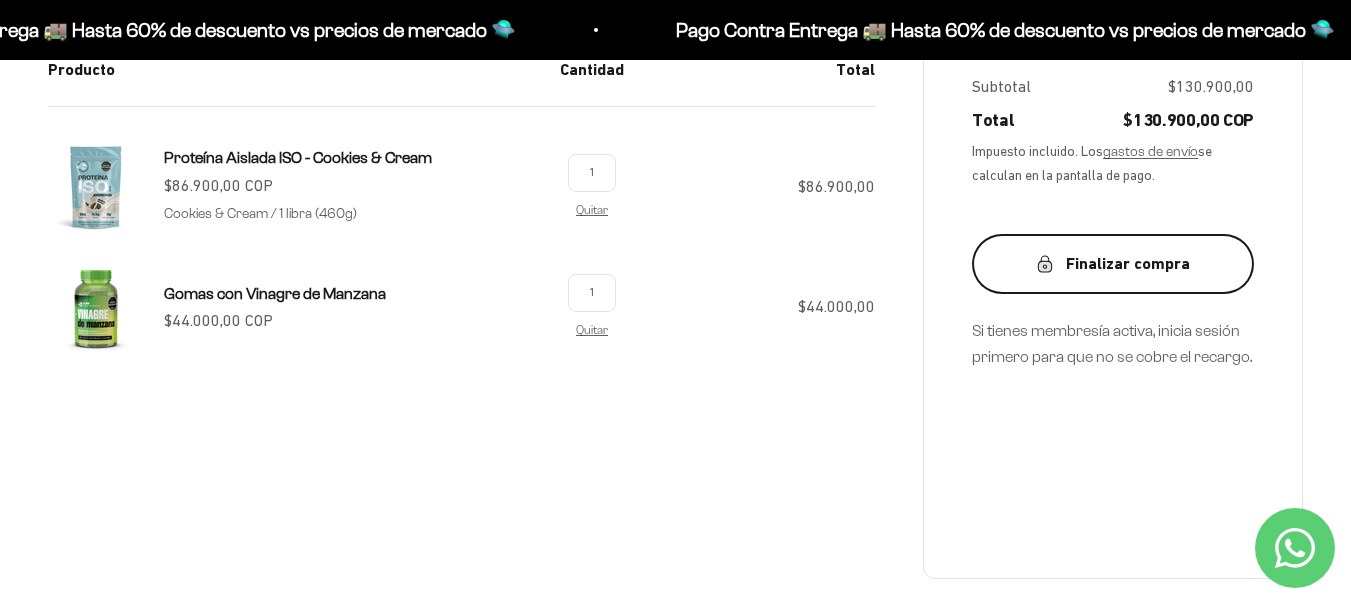 scroll, scrollTop: 300, scrollLeft: 0, axis: vertical 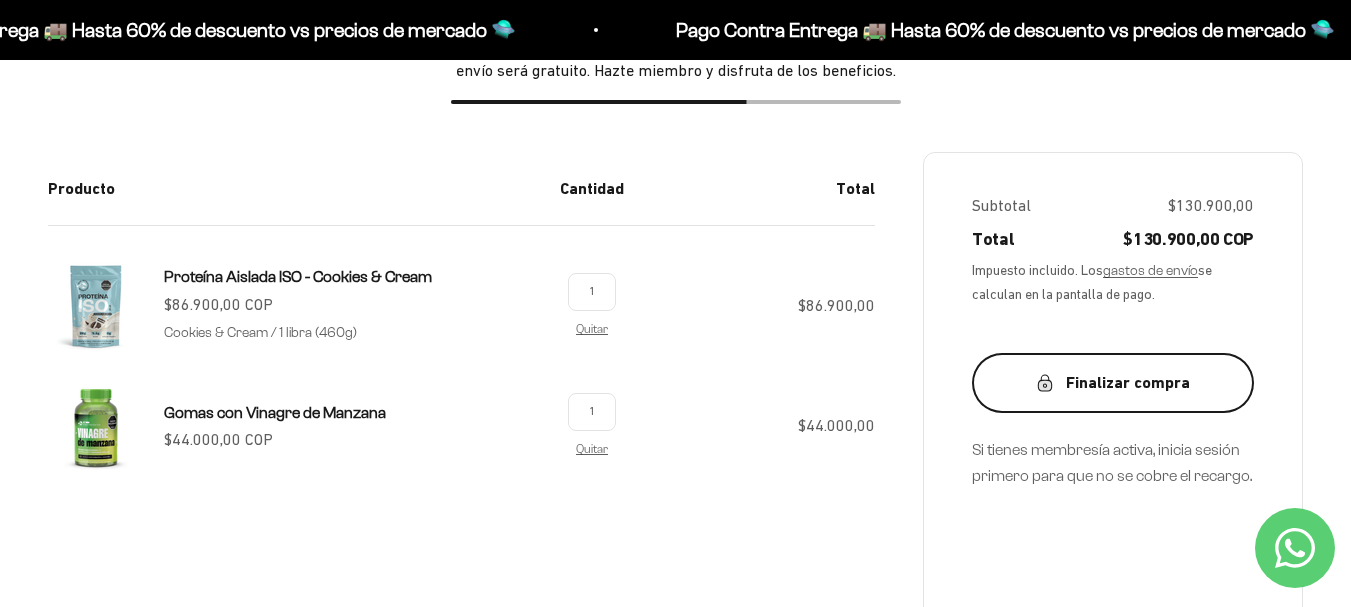 click on "Finalizar compra" at bounding box center (1113, 383) 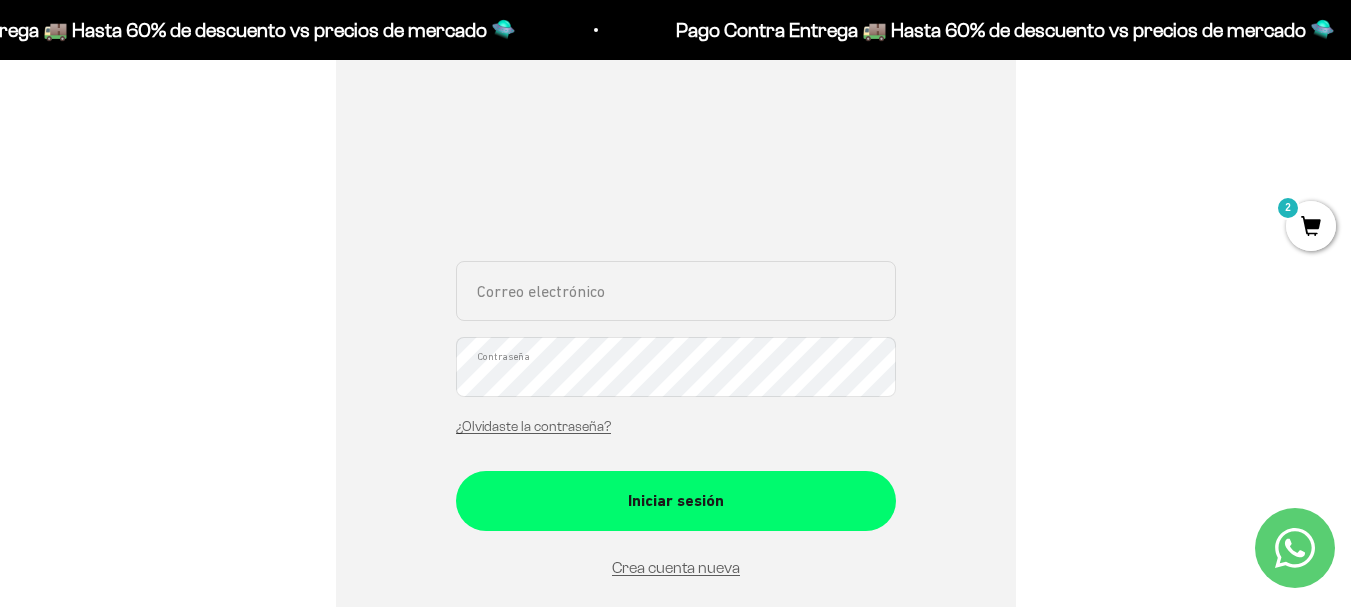 scroll, scrollTop: 400, scrollLeft: 0, axis: vertical 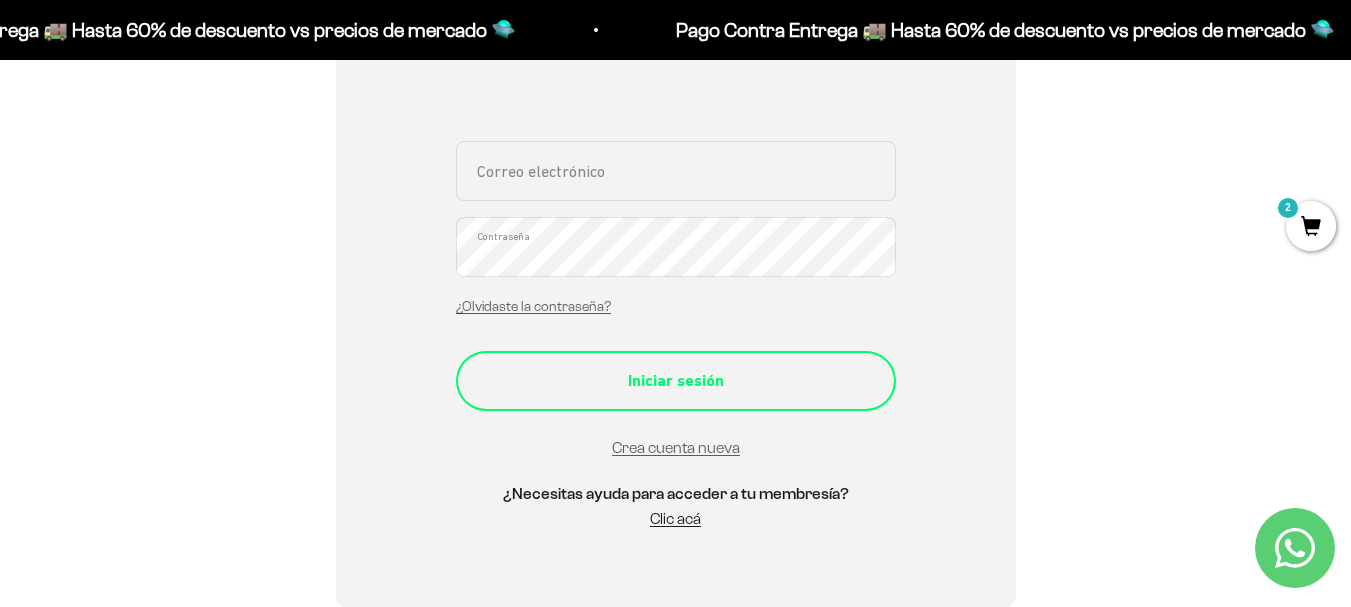 type on "[EMAIL_ADDRESS][DOMAIN_NAME]" 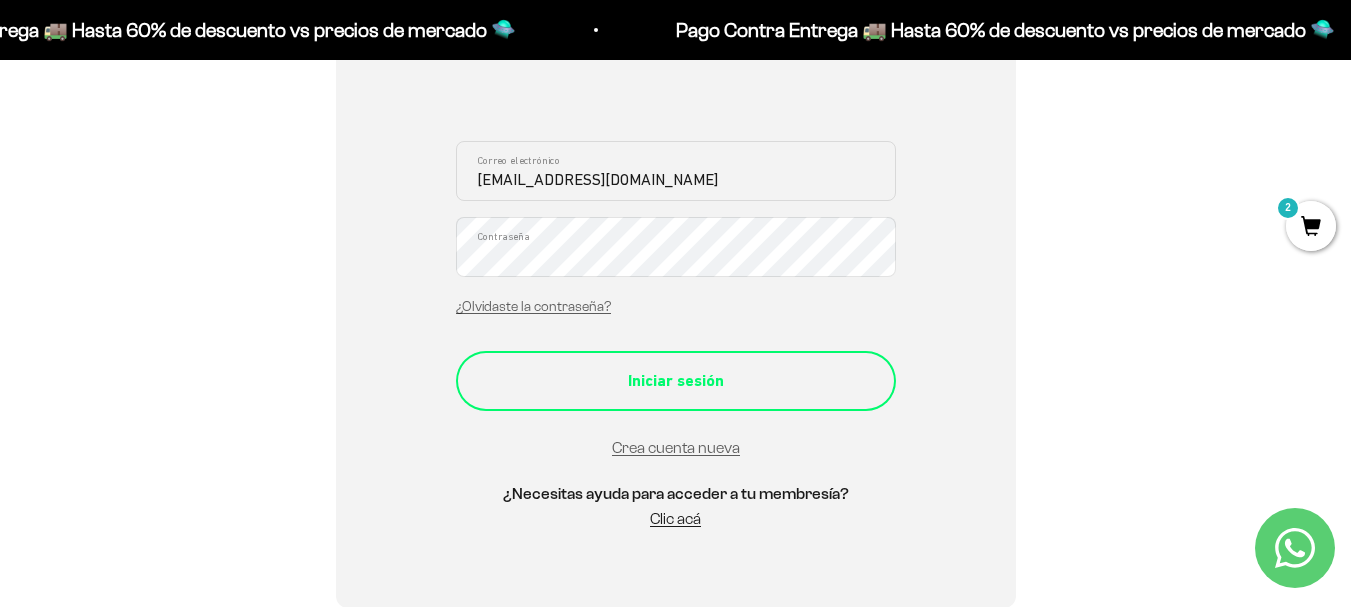click on "Iniciar sesión" at bounding box center (676, 381) 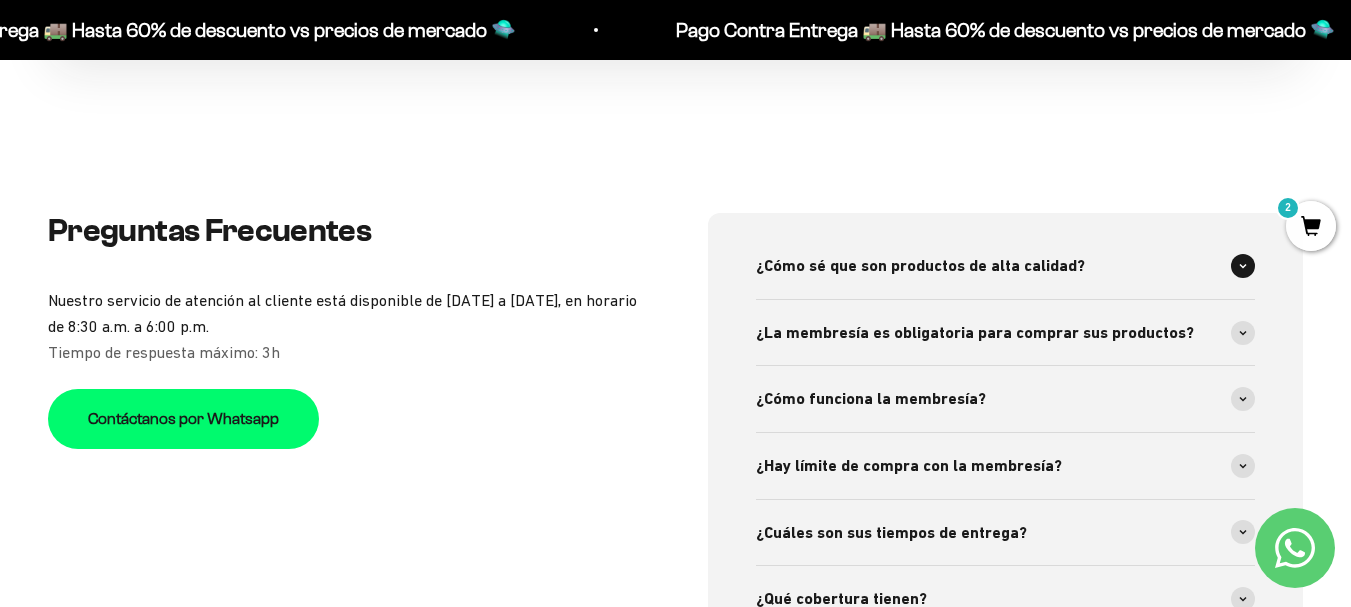 scroll, scrollTop: 6300, scrollLeft: 0, axis: vertical 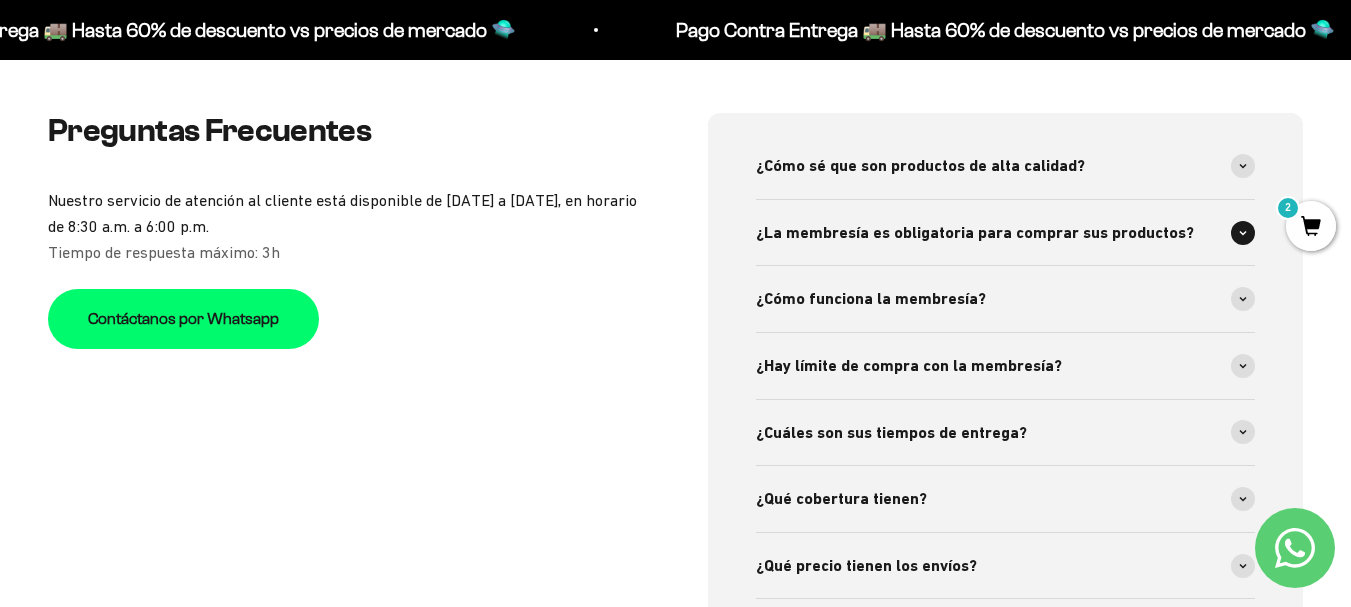 click on "¿La membresía es obligatoria para comprar sus productos?" at bounding box center (975, 233) 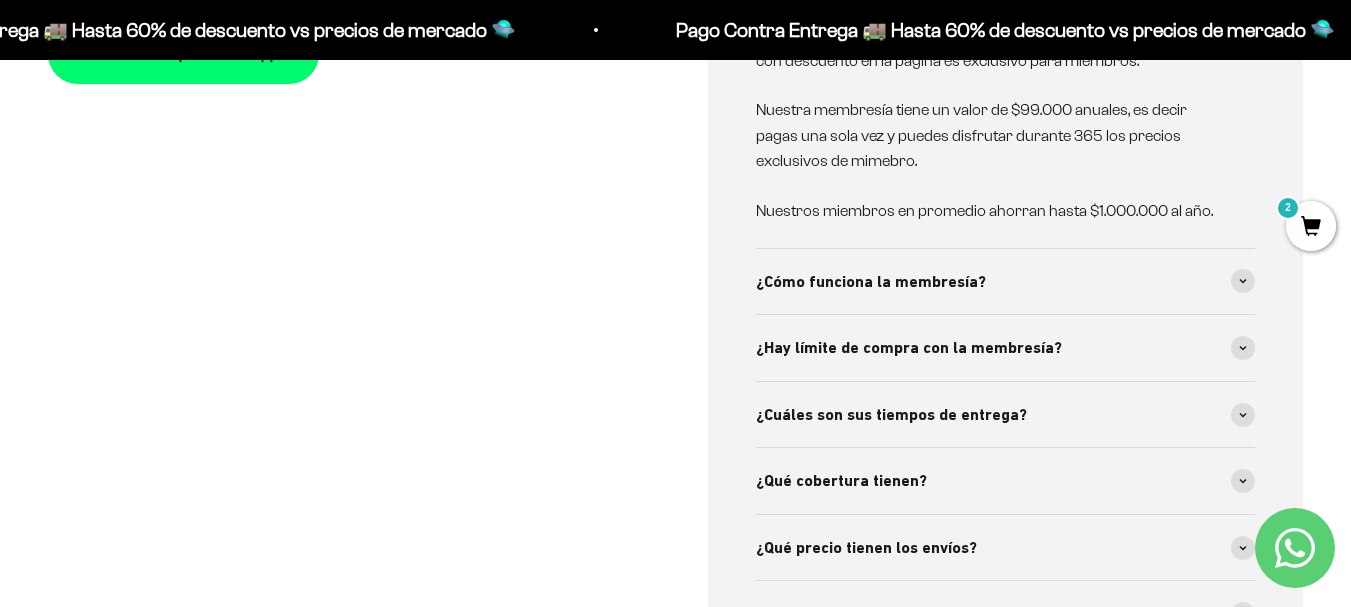 scroll, scrollTop: 6600, scrollLeft: 0, axis: vertical 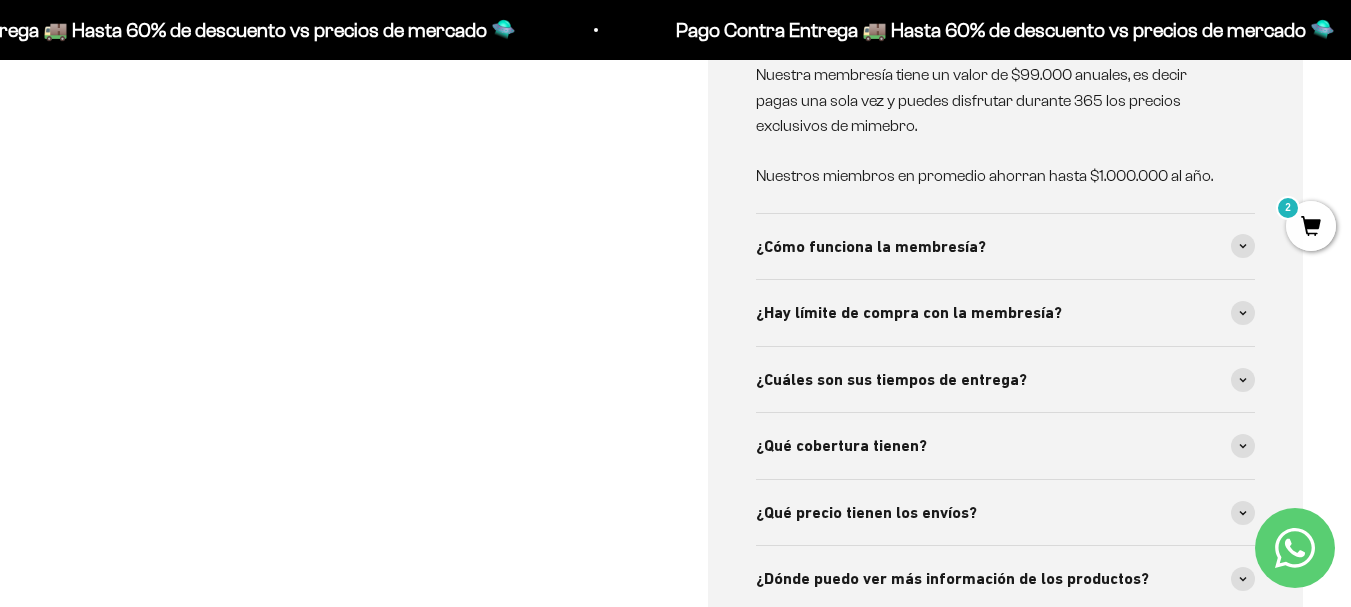 click on "¿Cómo funciona la membresía?" at bounding box center [871, 247] 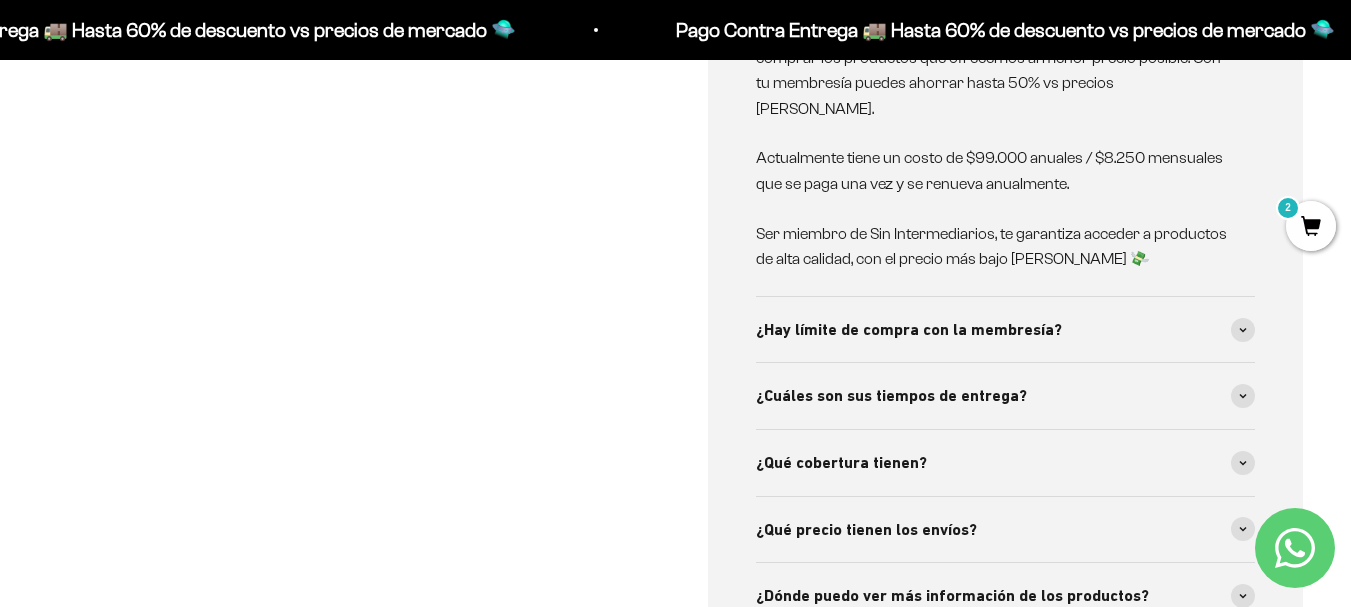 scroll, scrollTop: 6900, scrollLeft: 0, axis: vertical 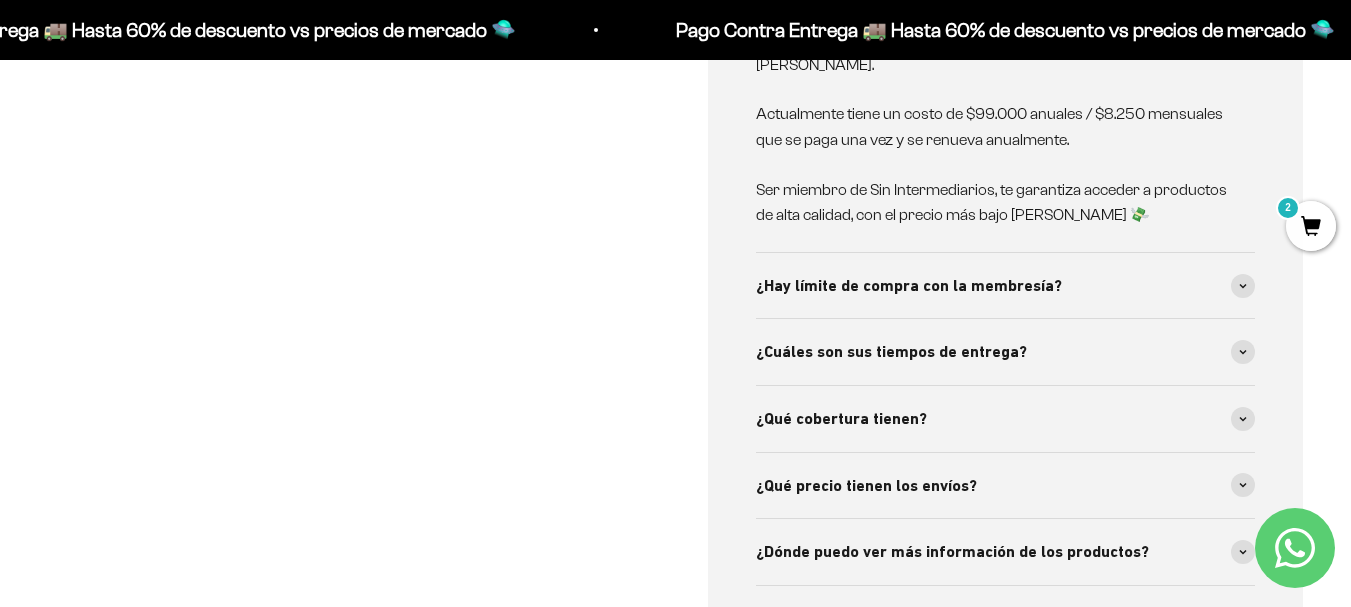 click on "¿Hay límite de compra con la membresía?" at bounding box center [1006, 286] 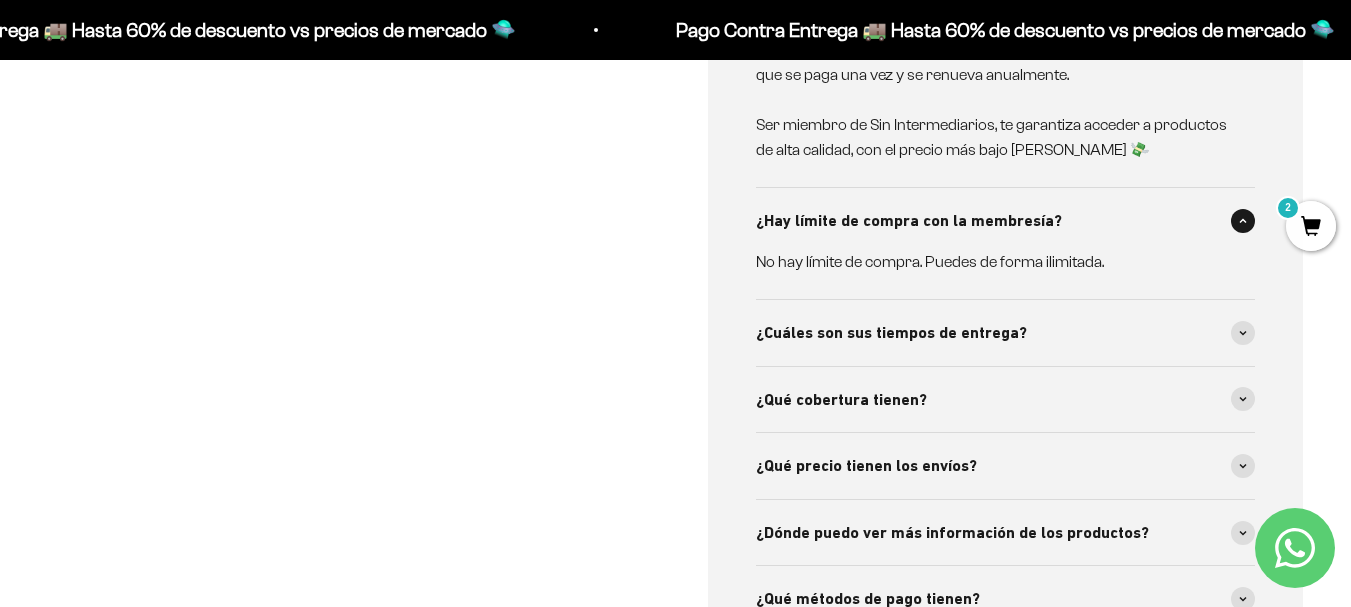 scroll, scrollTop: 7000, scrollLeft: 0, axis: vertical 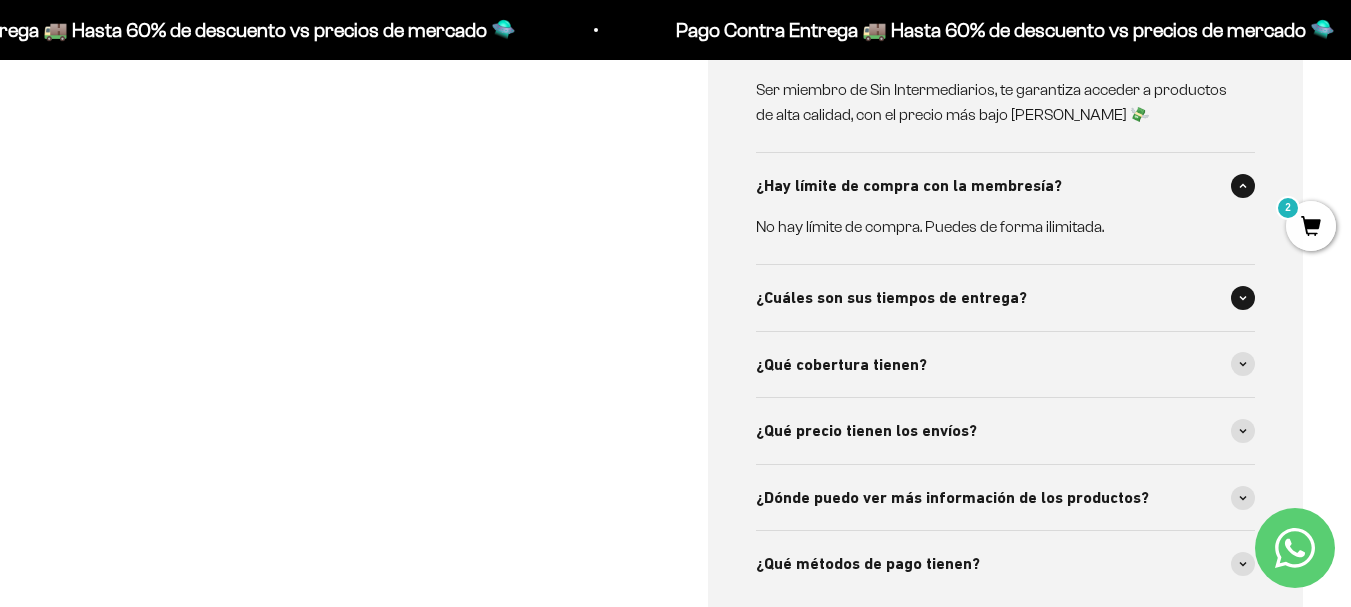 click on "¿Cuáles son sus tiempos de entrega?" at bounding box center (1006, 298) 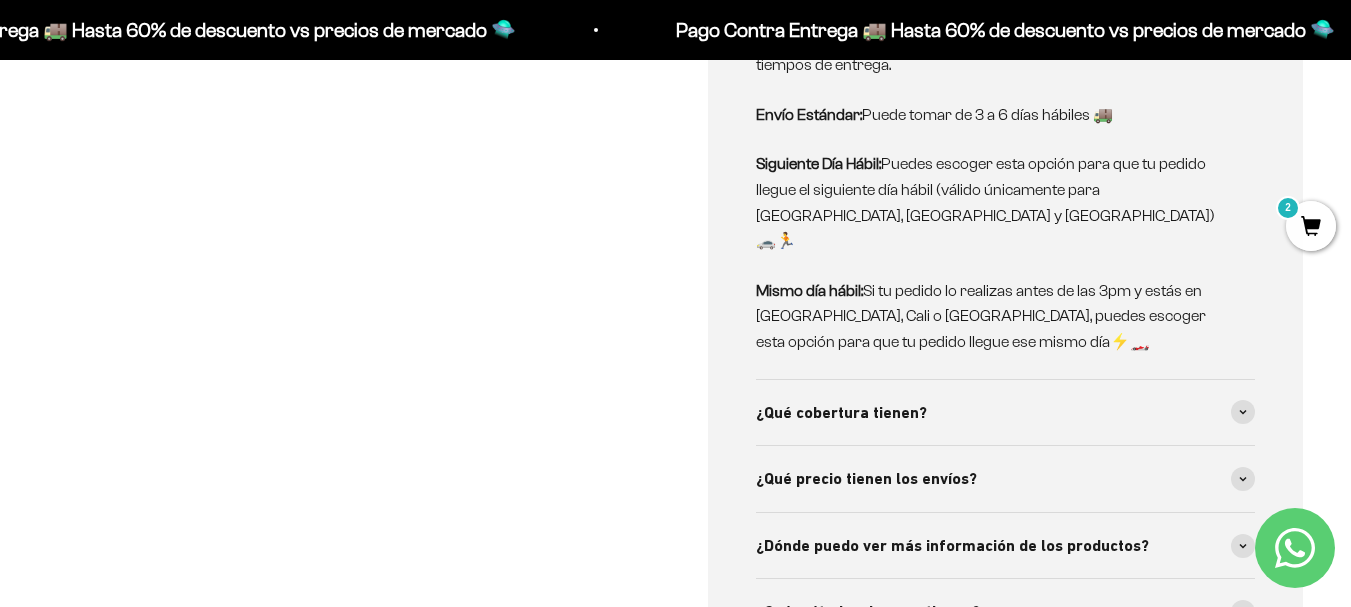 scroll, scrollTop: 7400, scrollLeft: 0, axis: vertical 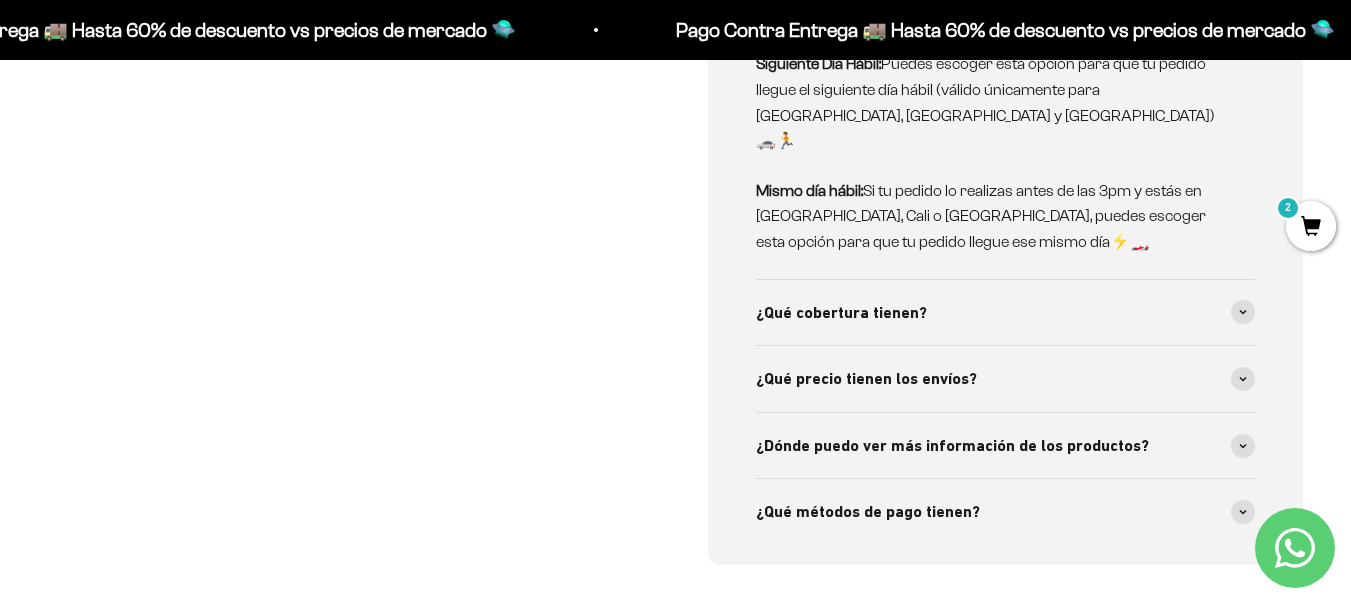 click on "¿Qué cobertura tienen?" at bounding box center (841, 313) 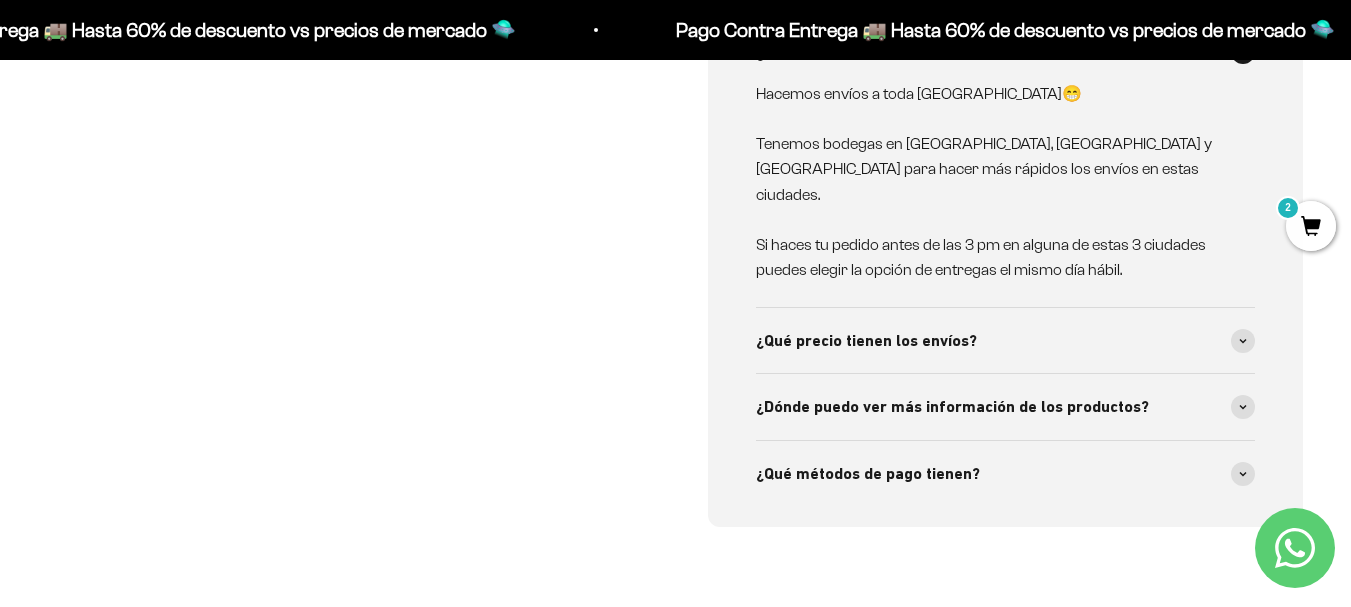 scroll, scrollTop: 7700, scrollLeft: 0, axis: vertical 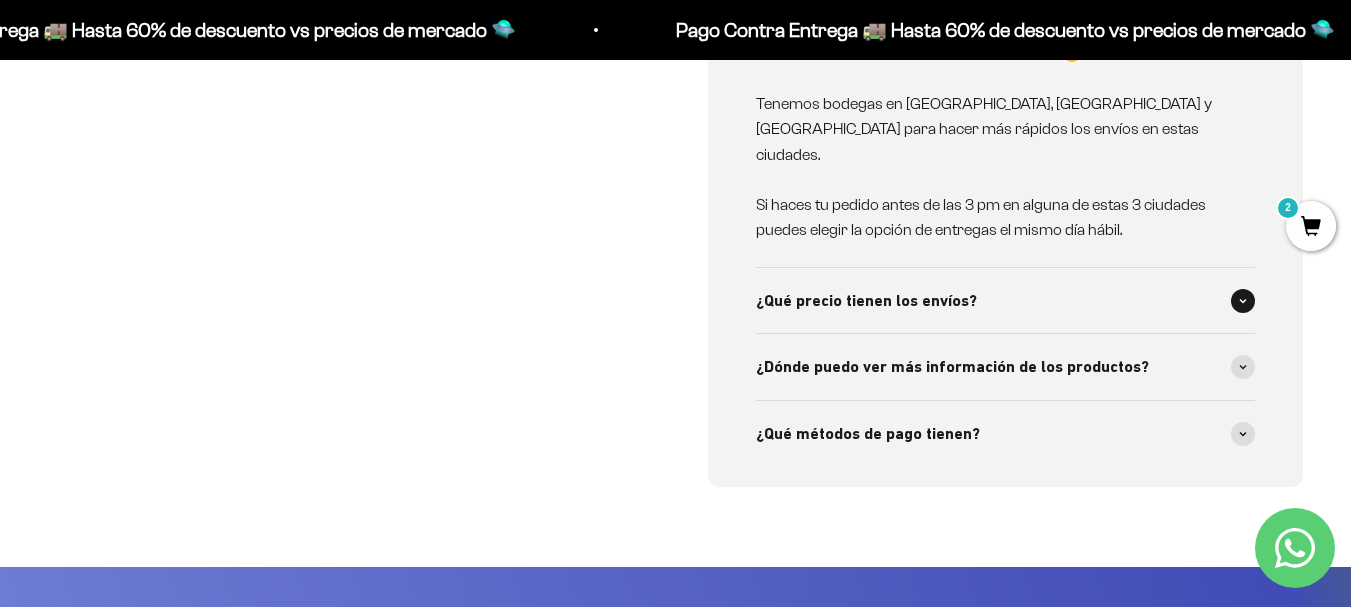 click on "¿Qué precio tienen los envíos?" at bounding box center (1006, 301) 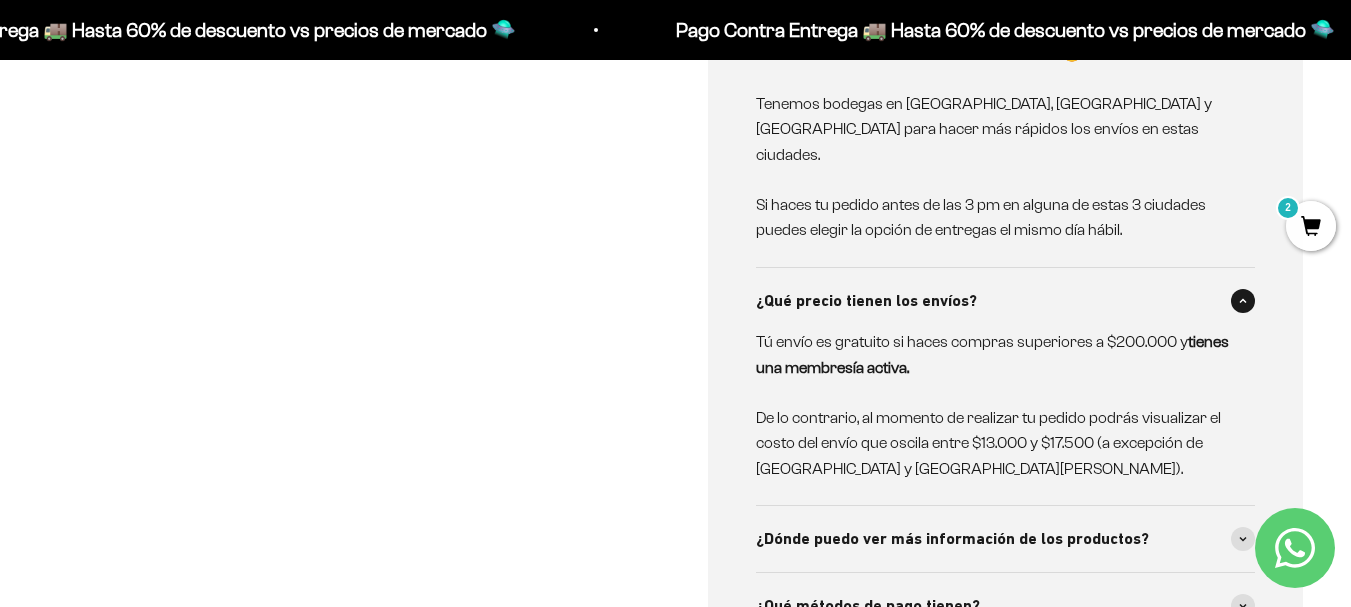 scroll, scrollTop: 7800, scrollLeft: 0, axis: vertical 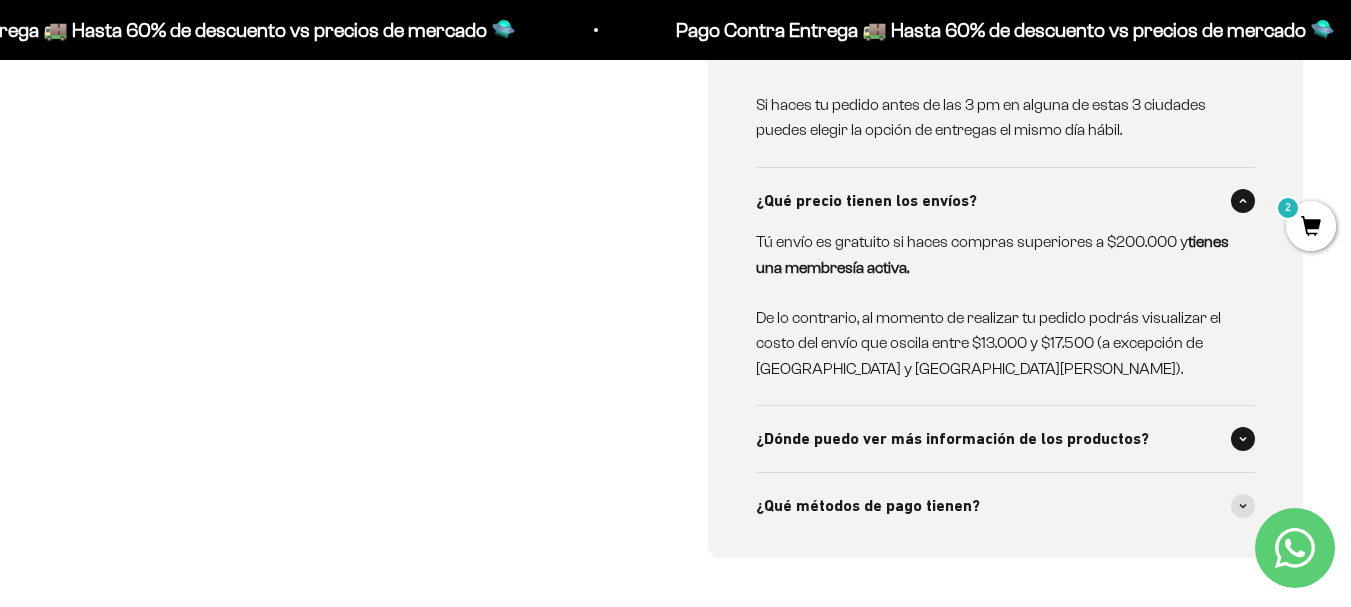click on "¿Dónde puedo ver más información de los productos?" at bounding box center [952, 439] 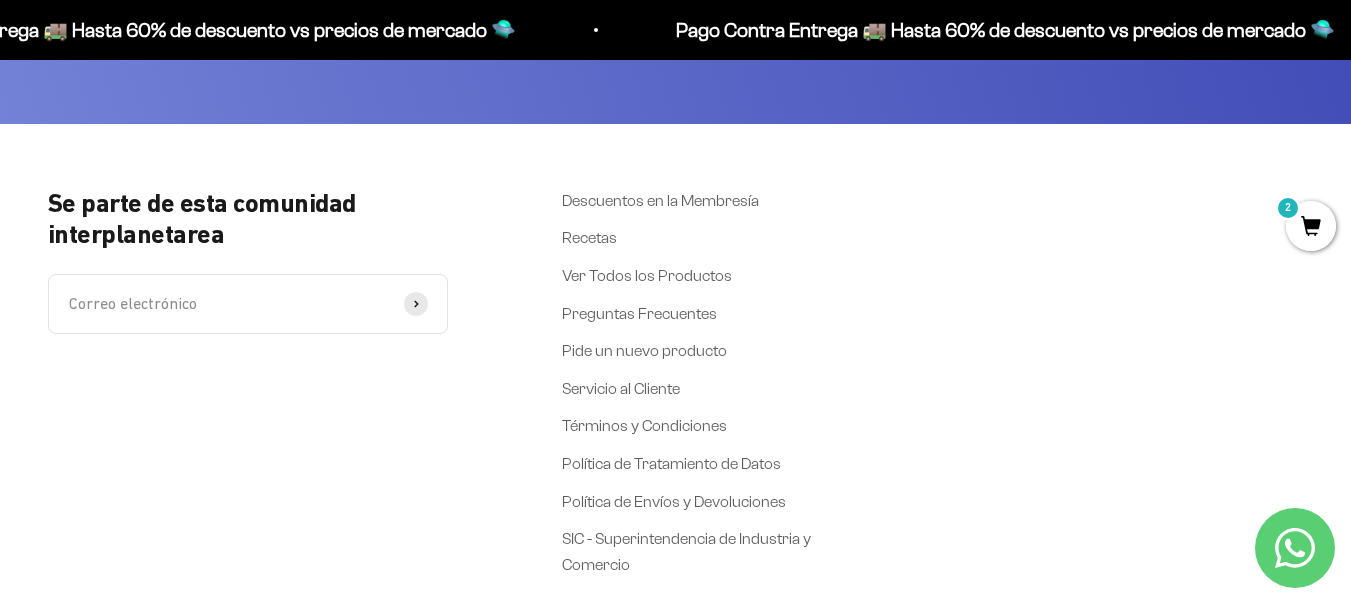 scroll, scrollTop: 8779, scrollLeft: 0, axis: vertical 